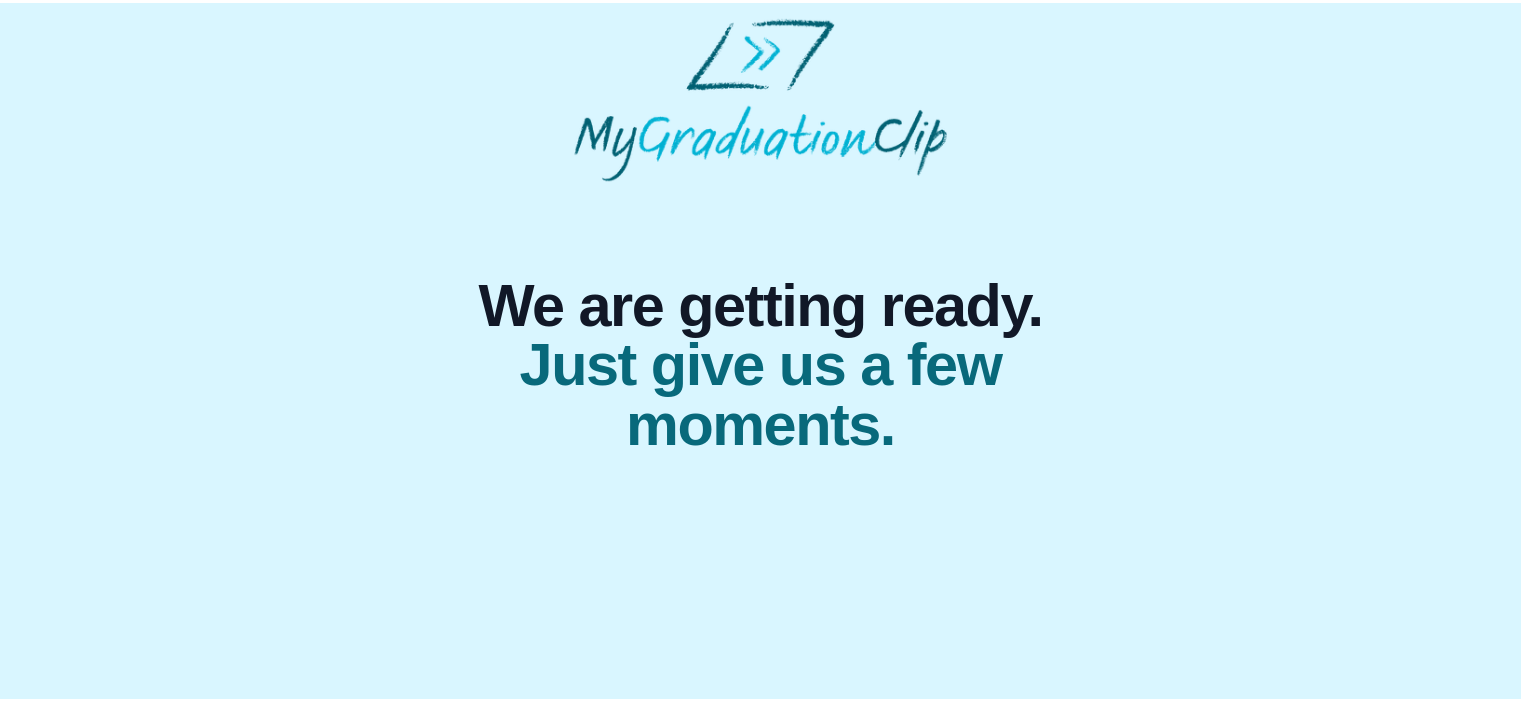 scroll, scrollTop: 0, scrollLeft: 0, axis: both 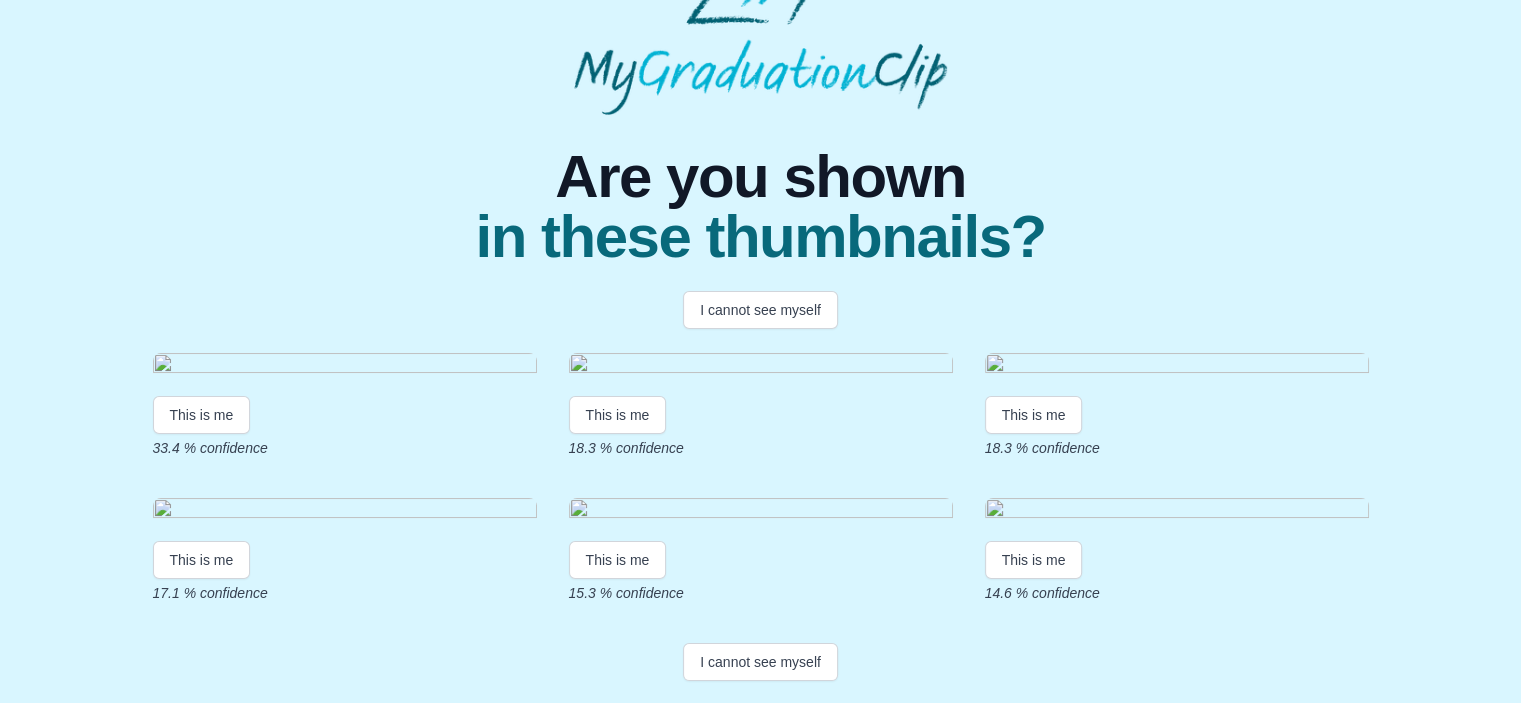 drag, startPoint x: 1533, startPoint y: 123, endPoint x: 1535, endPoint y: 163, distance: 40.04997 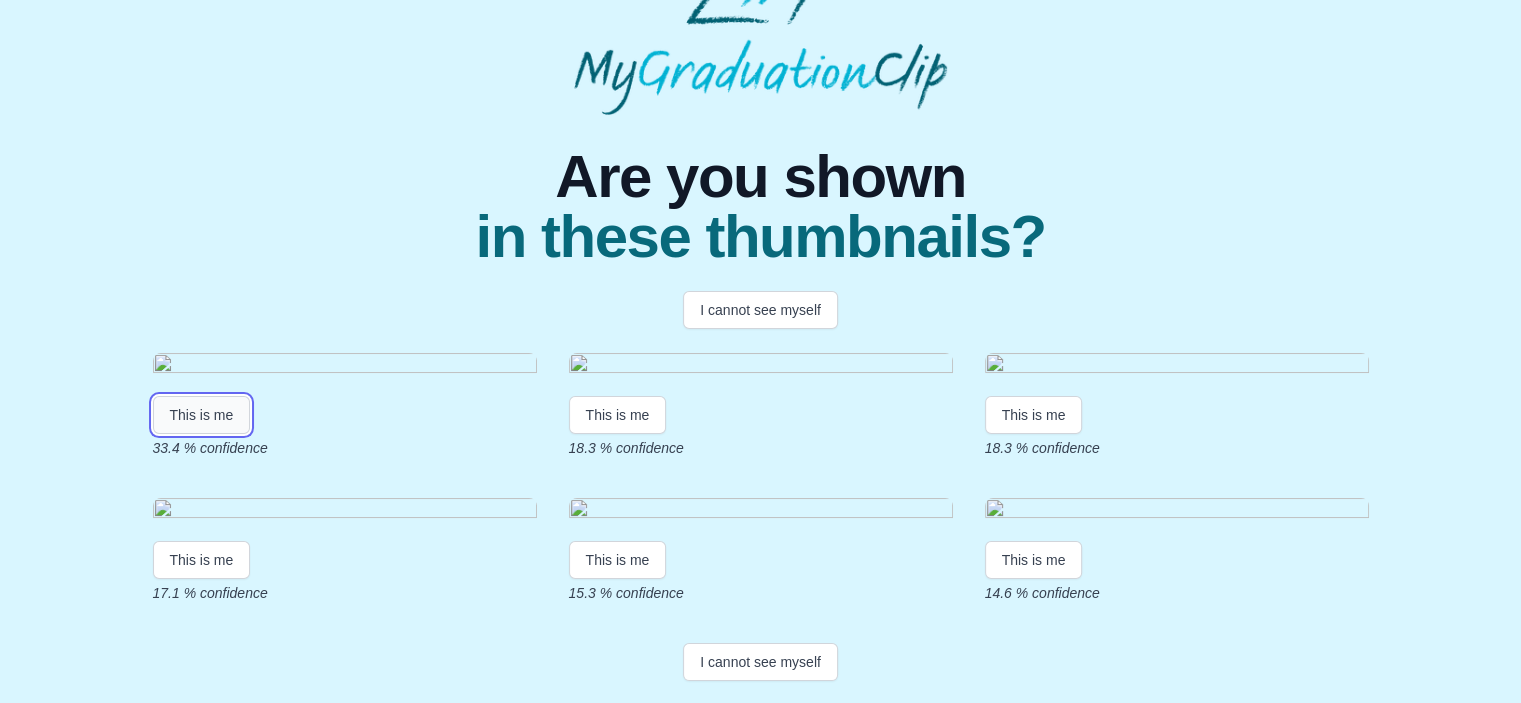click on "This is me" at bounding box center [202, 415] 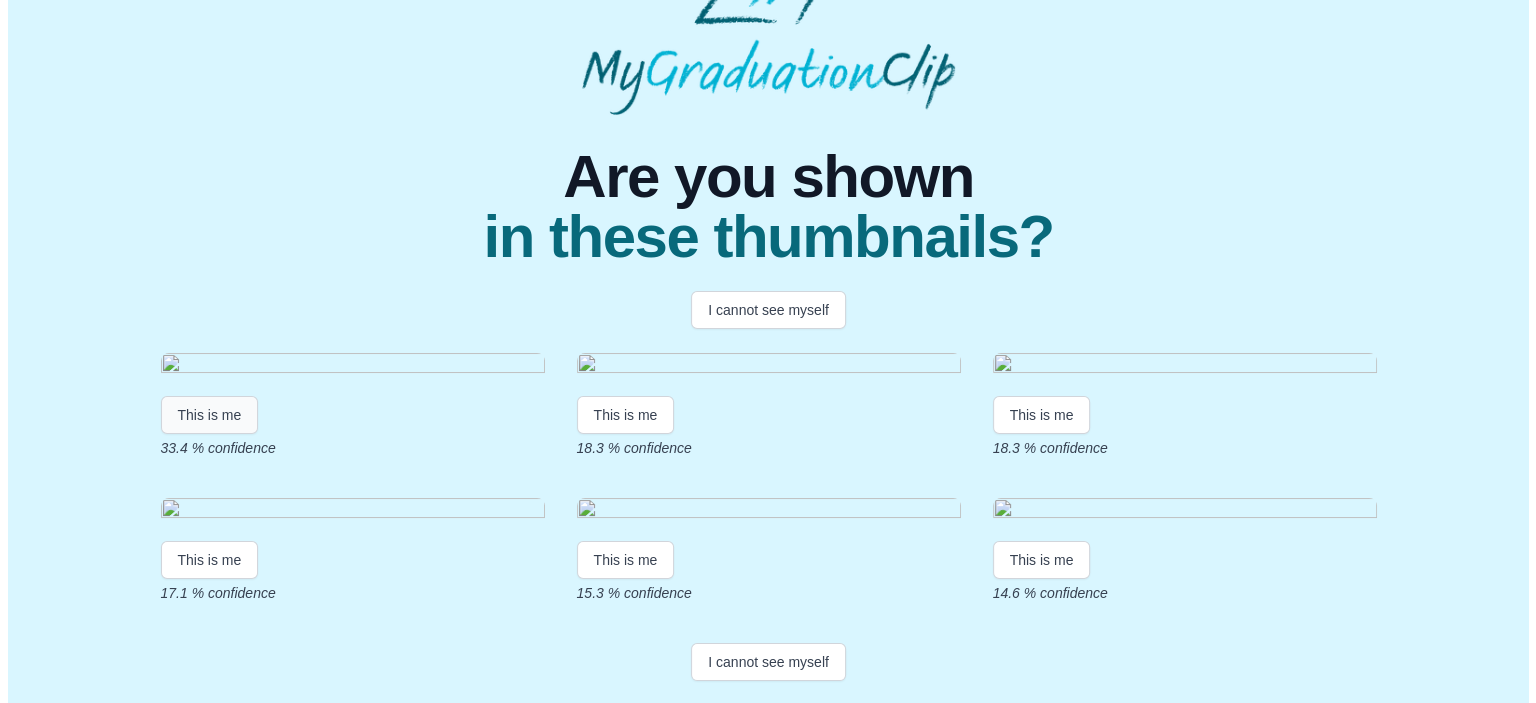 scroll, scrollTop: 0, scrollLeft: 0, axis: both 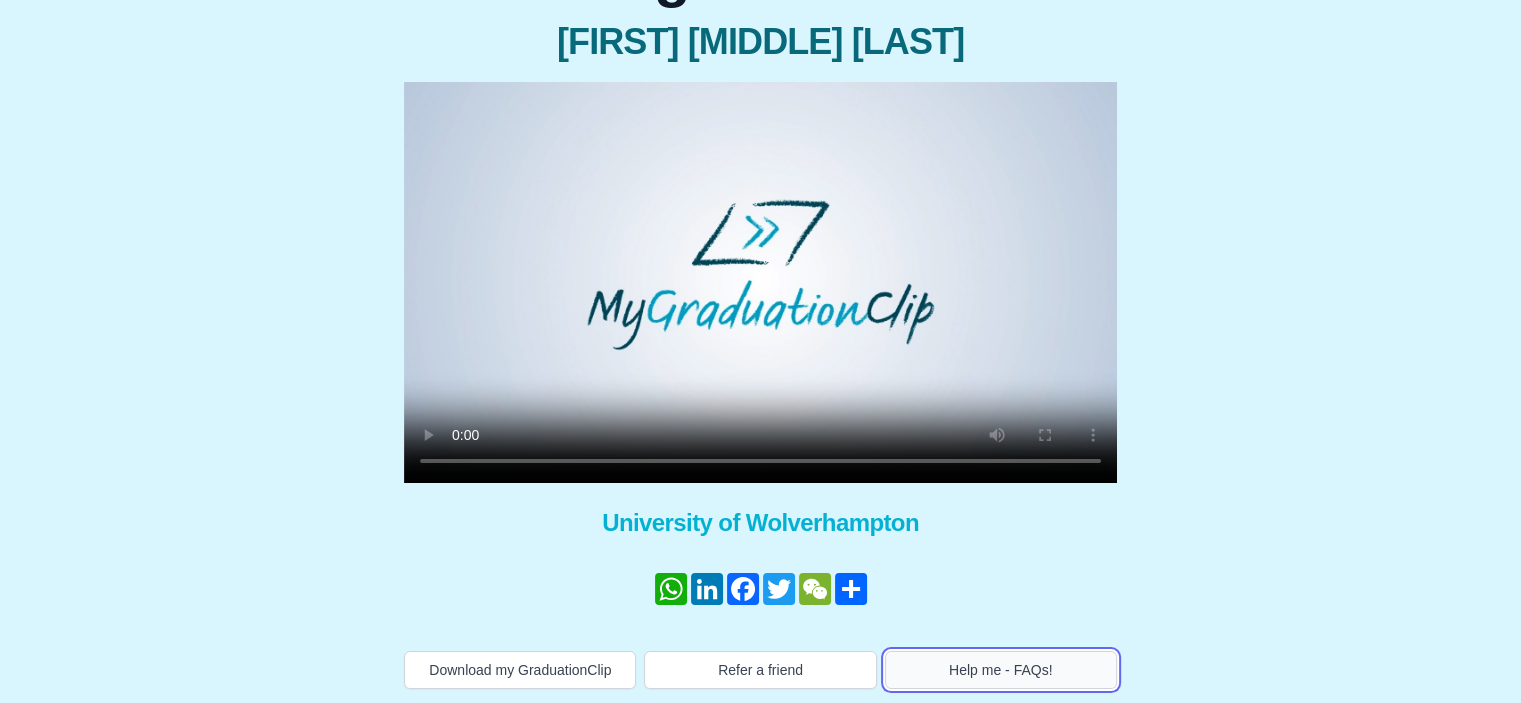 click on "Help me - FAQs!" at bounding box center [1001, 670] 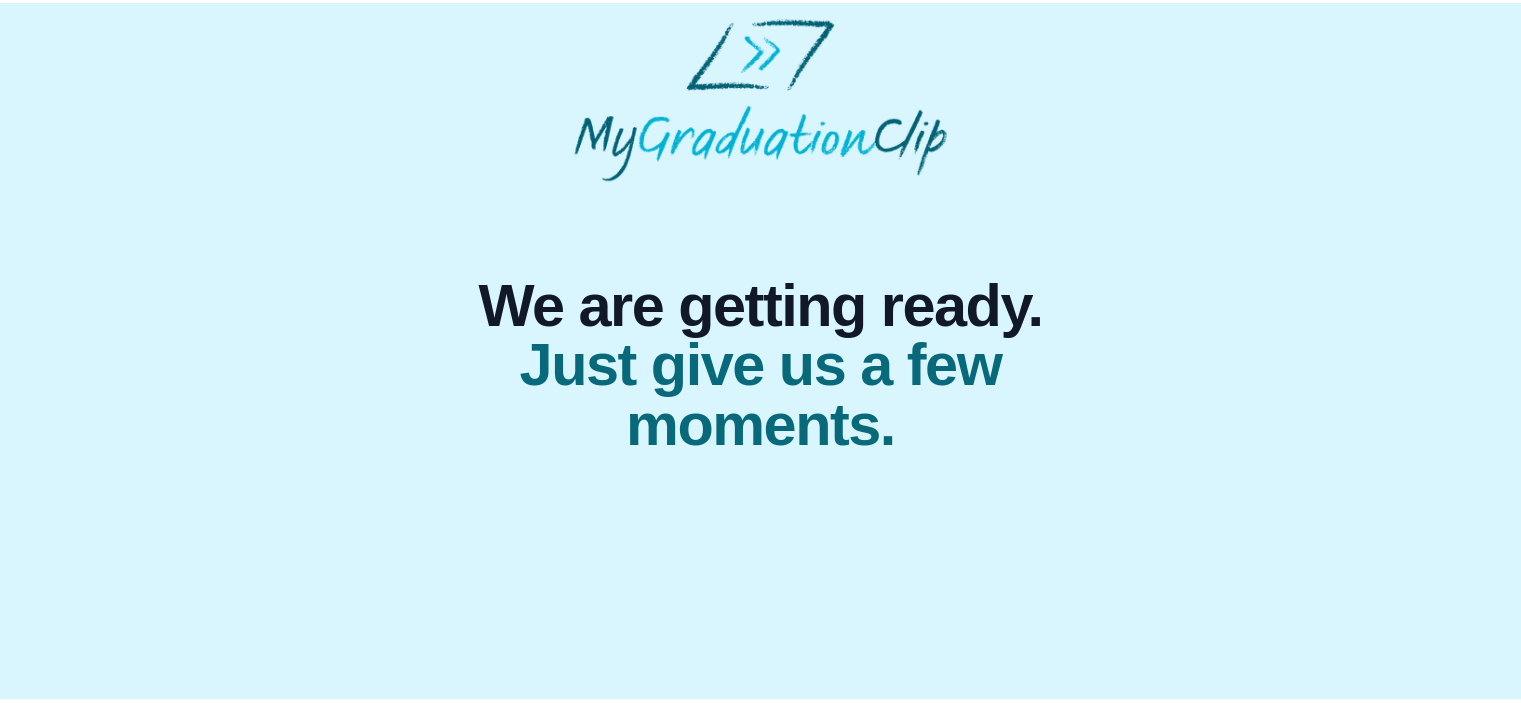 scroll, scrollTop: 0, scrollLeft: 0, axis: both 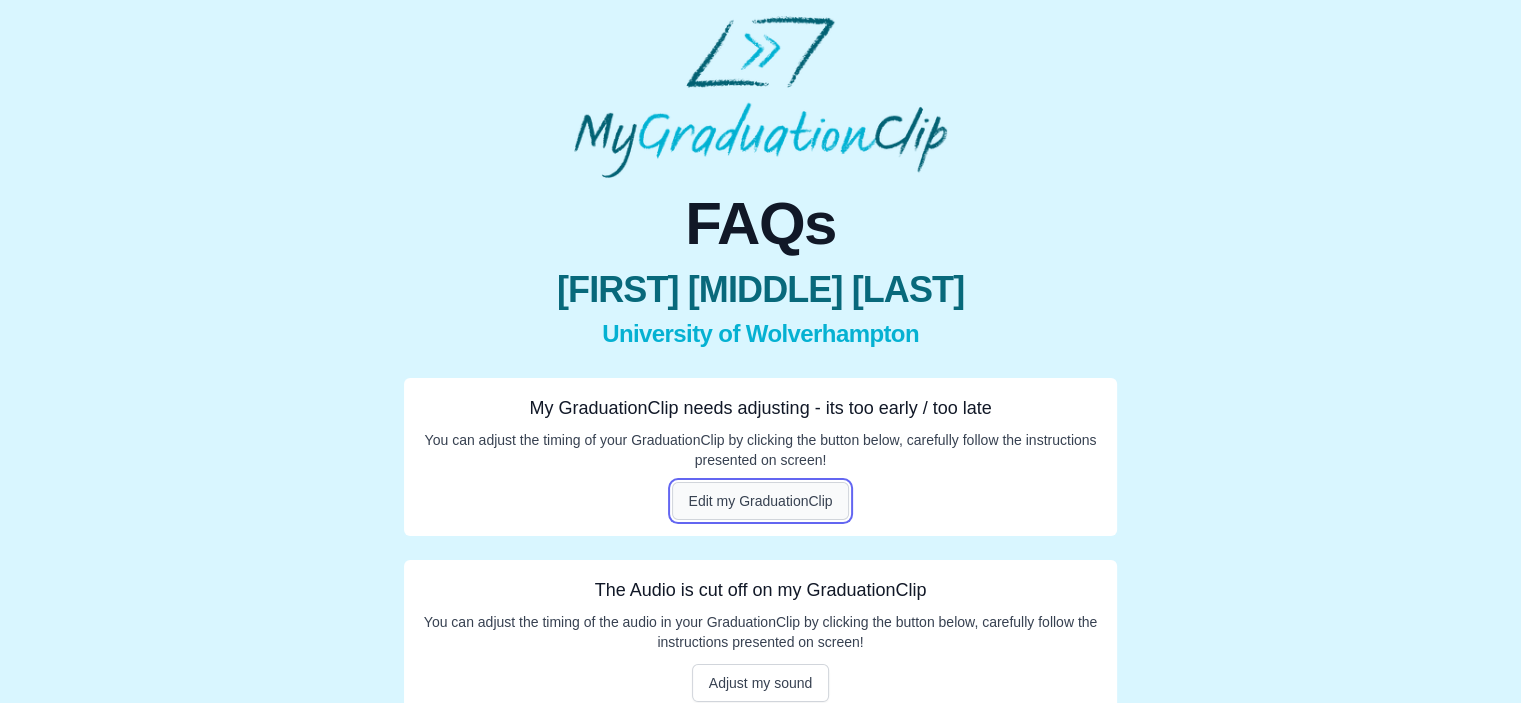 click on "Edit my GraduationClip" at bounding box center [761, 501] 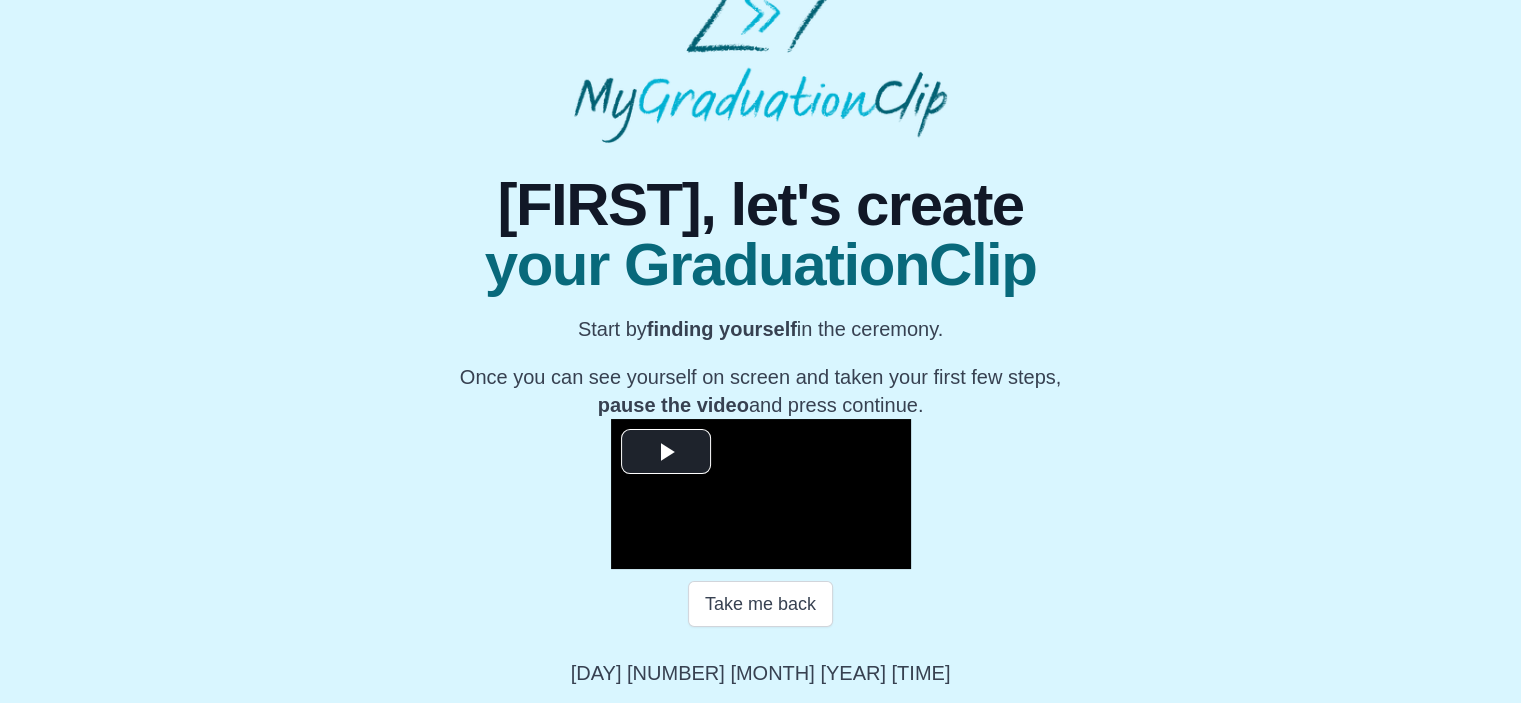 scroll, scrollTop: 312, scrollLeft: 0, axis: vertical 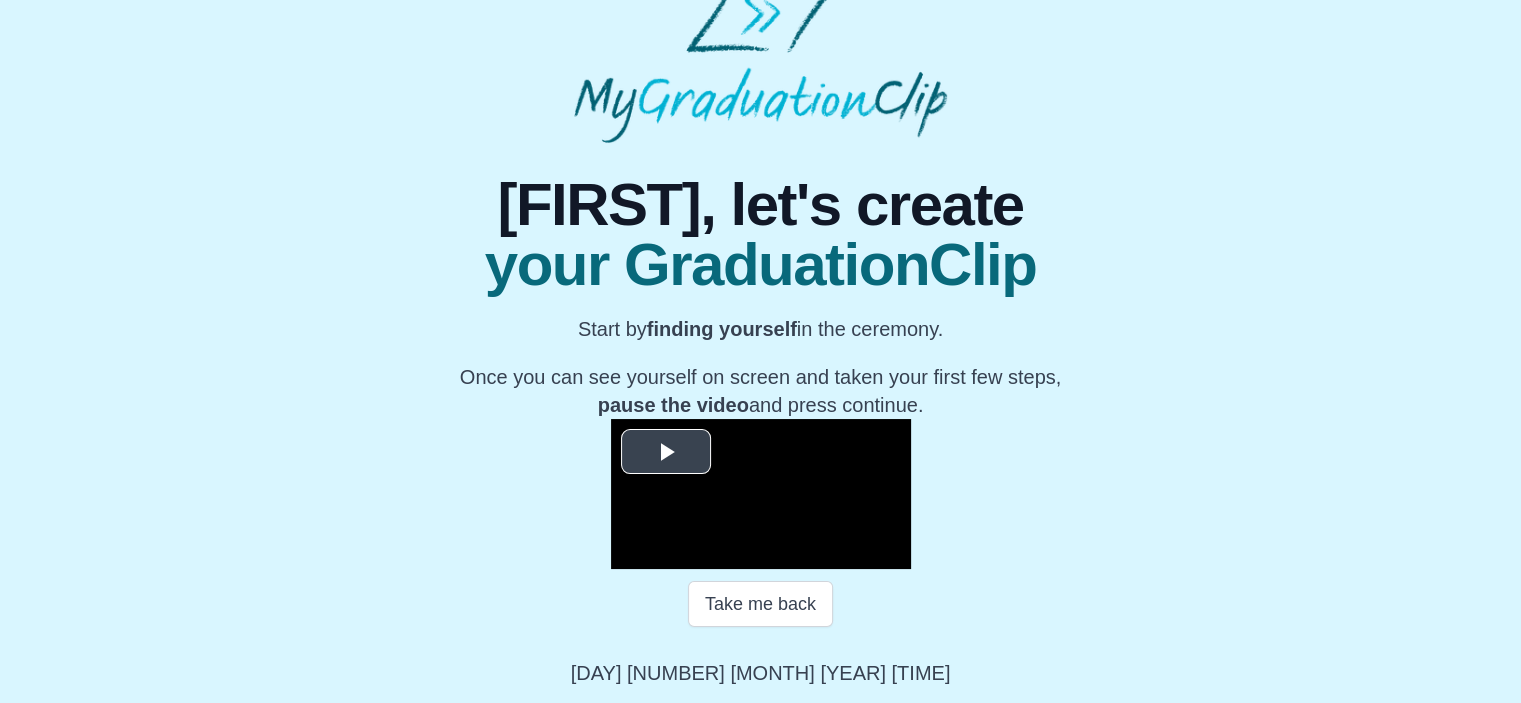 click at bounding box center [666, 451] 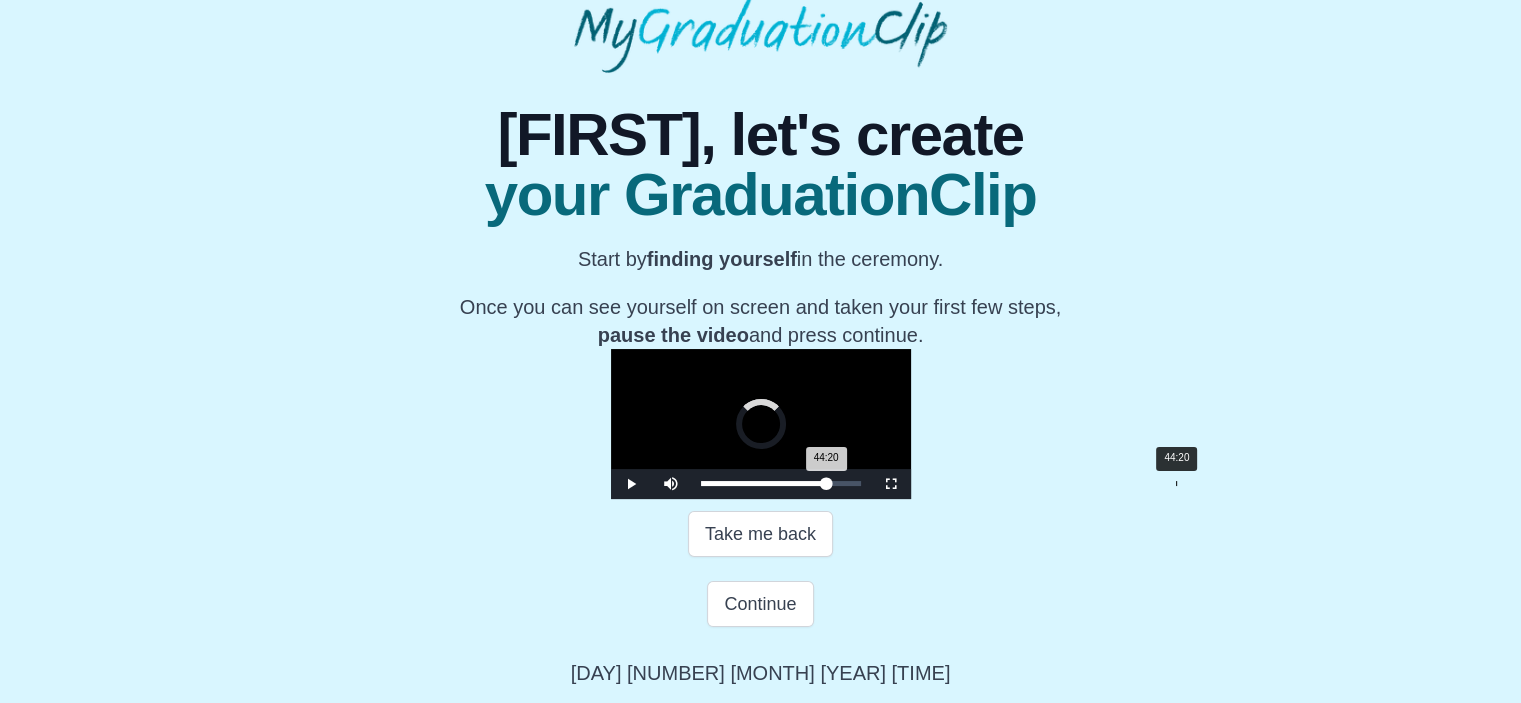 click on "44:20" at bounding box center (1176, 483) 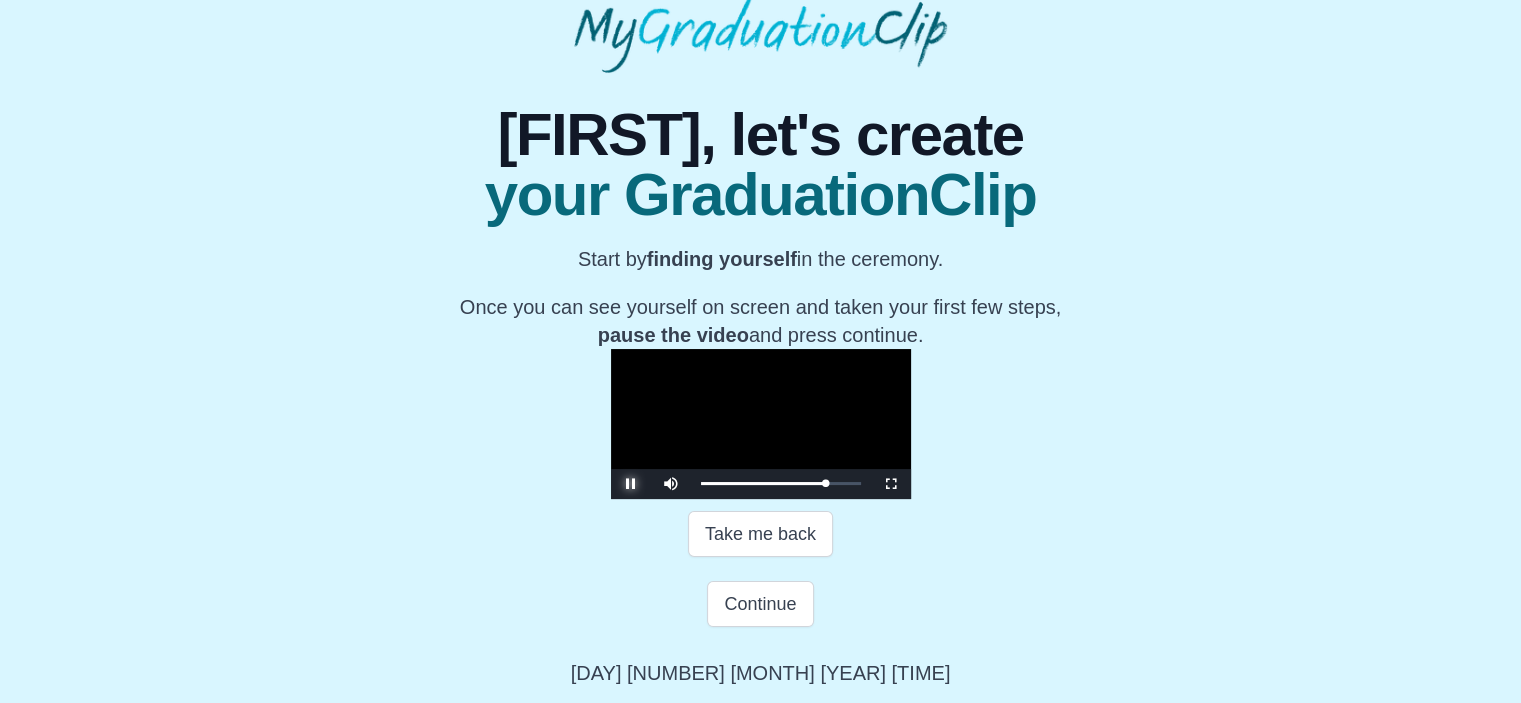 click at bounding box center (631, 484) 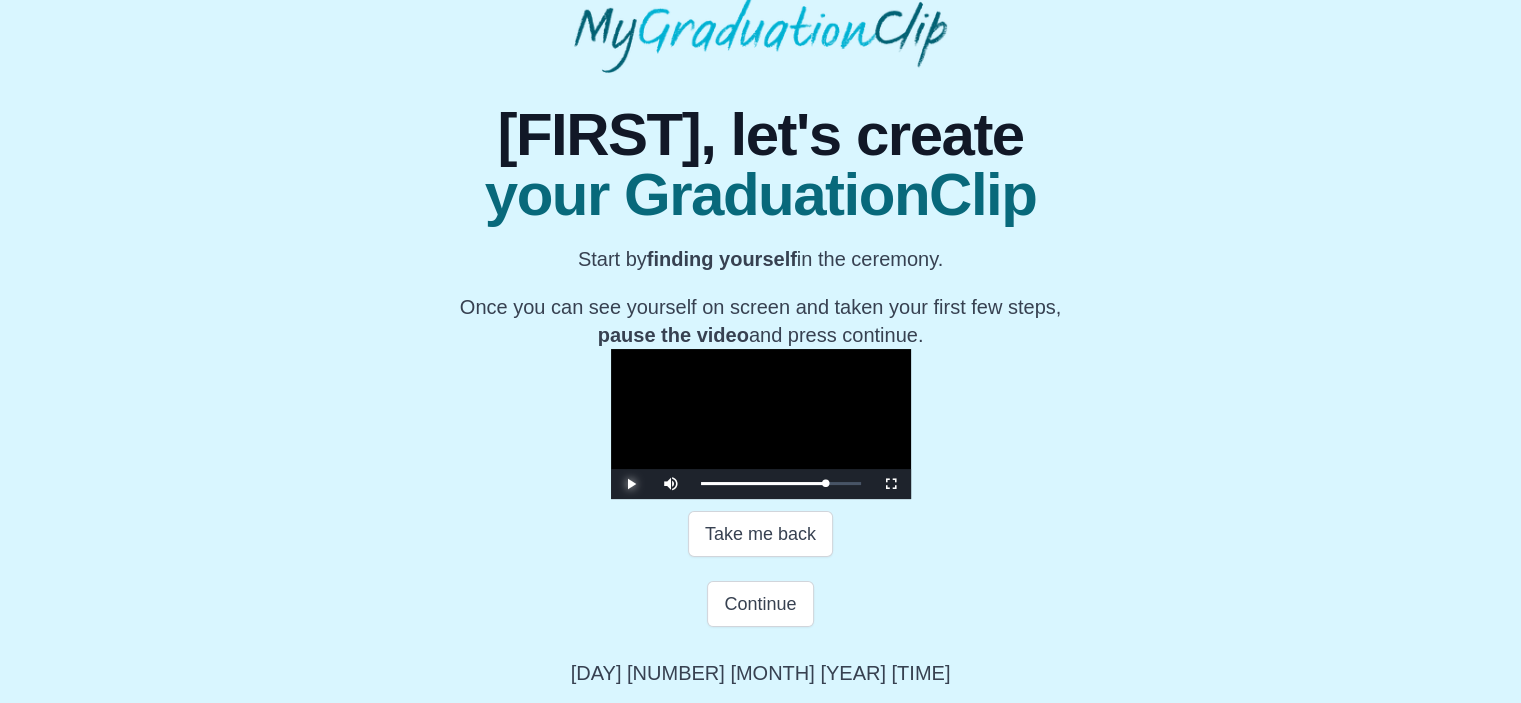 scroll, scrollTop: 382, scrollLeft: 0, axis: vertical 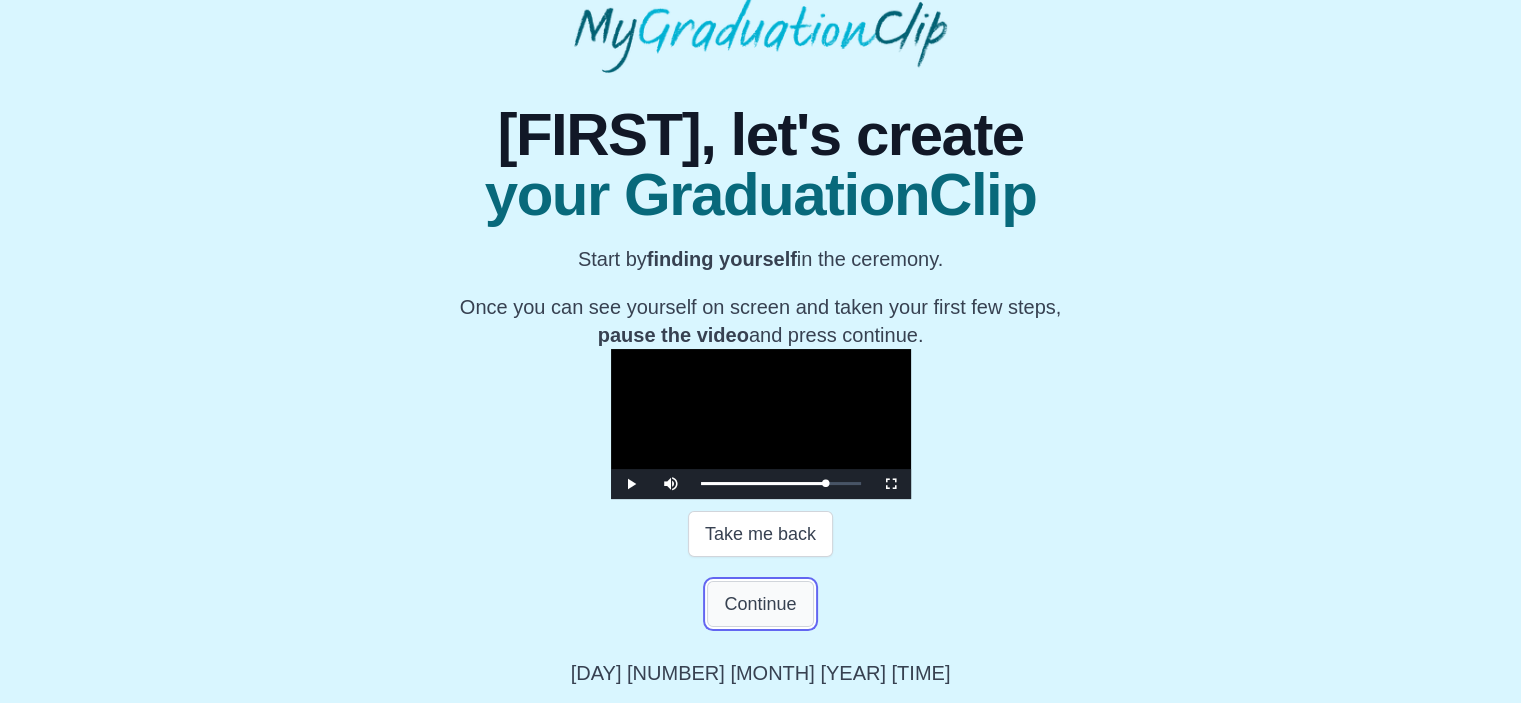 click on "Continue" at bounding box center (760, 604) 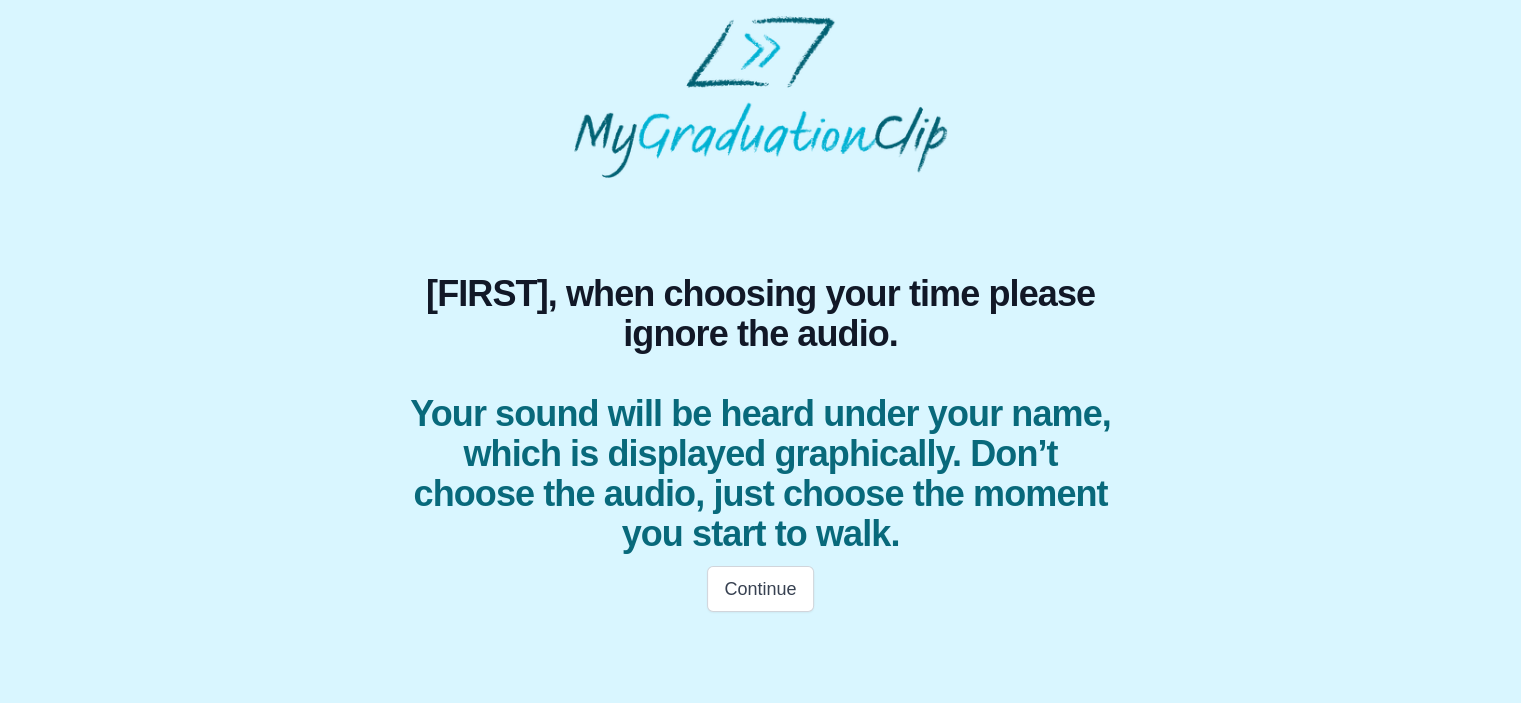 scroll, scrollTop: 0, scrollLeft: 0, axis: both 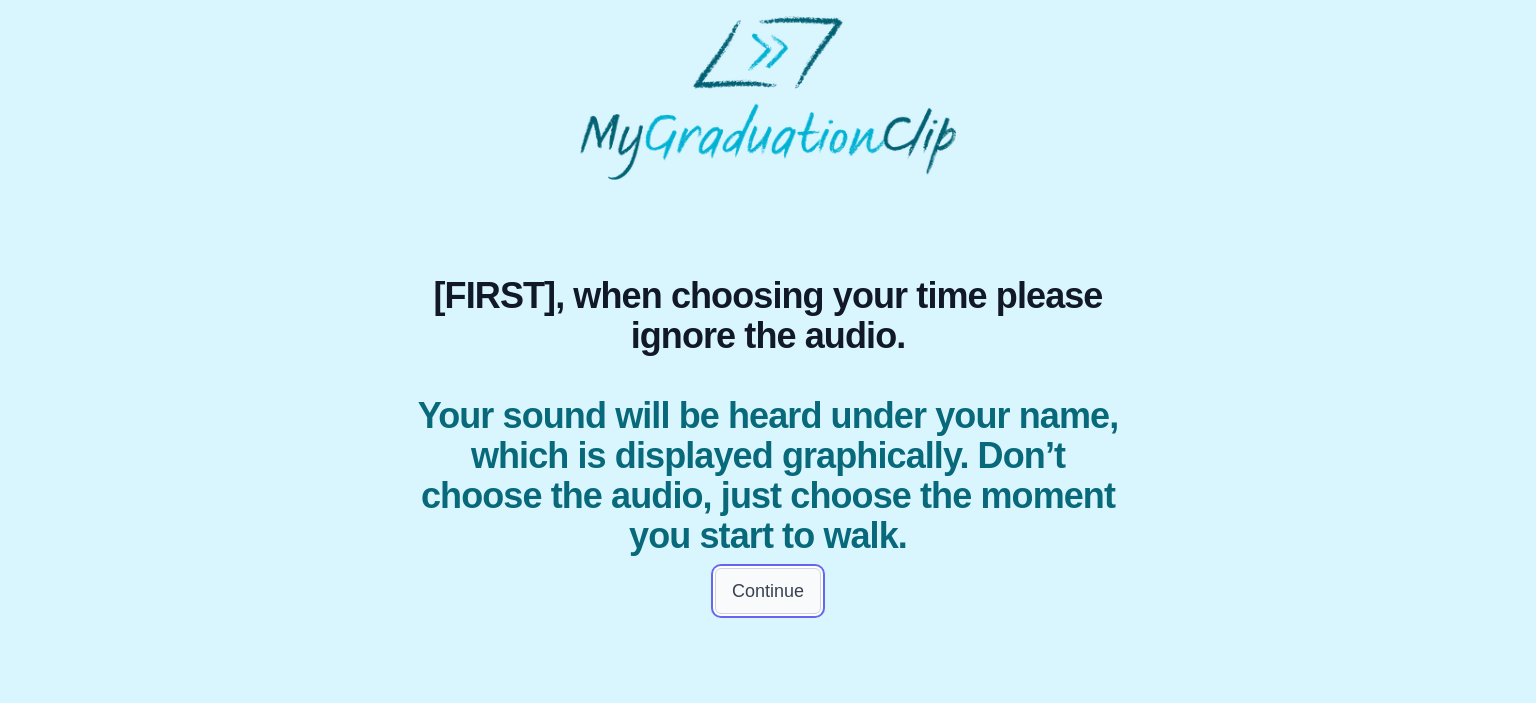 click on "Continue" at bounding box center [768, 591] 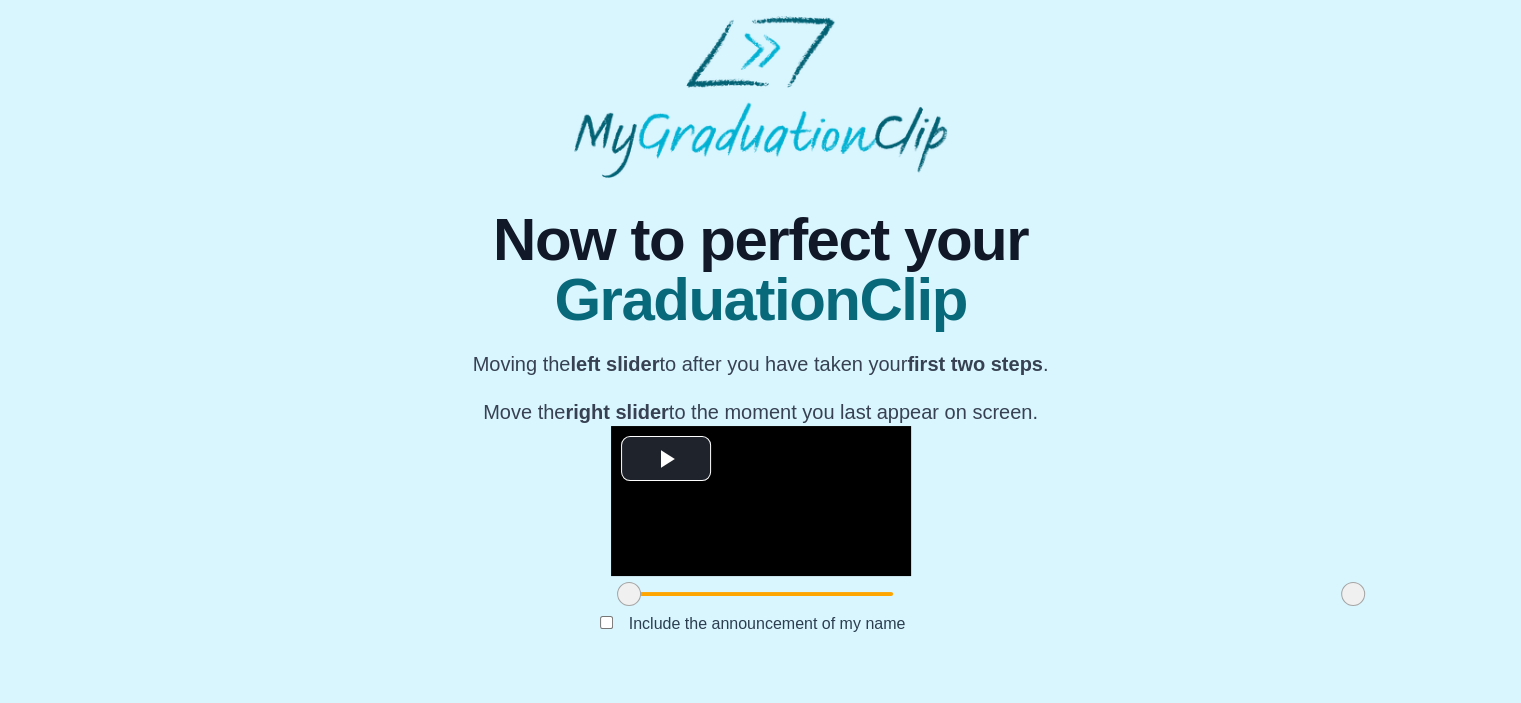 scroll, scrollTop: 216, scrollLeft: 0, axis: vertical 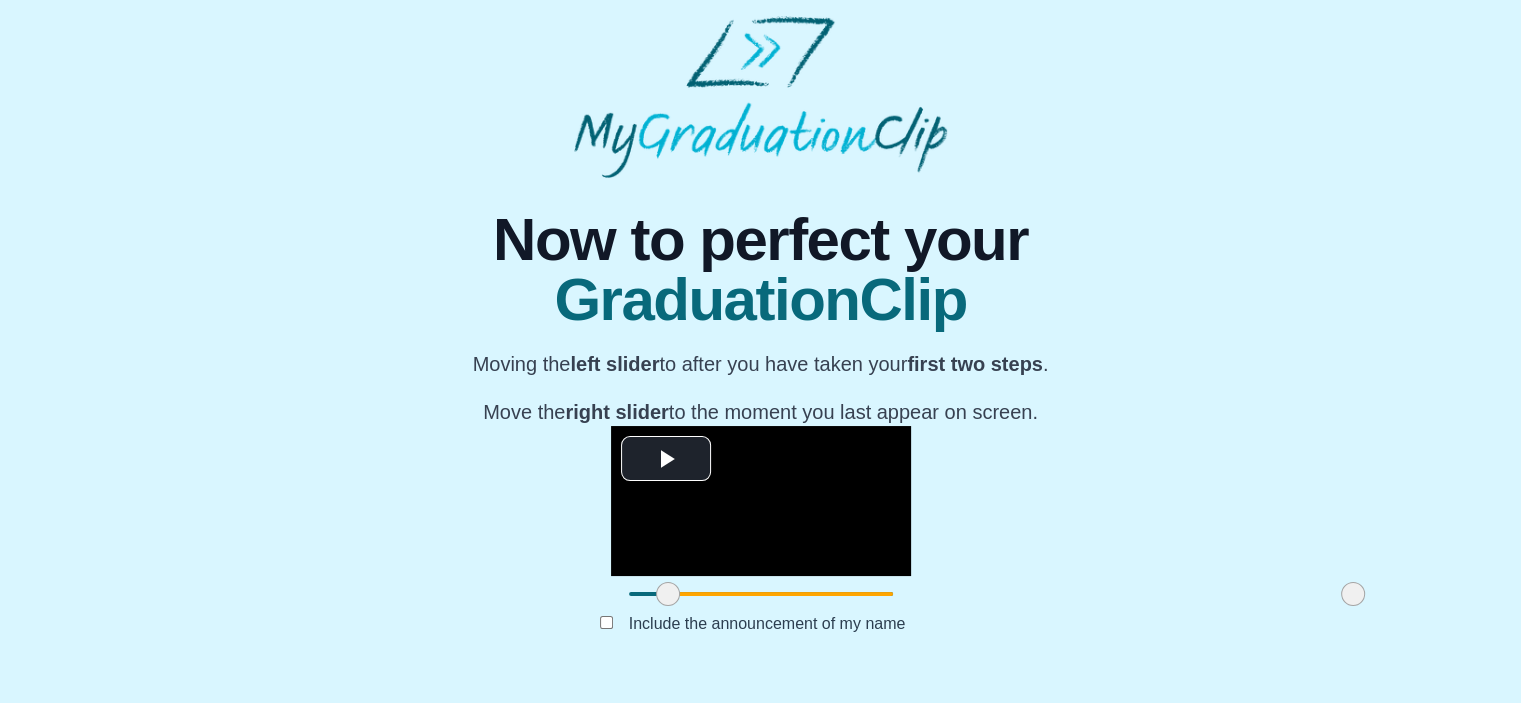 drag, startPoint x: 401, startPoint y: 613, endPoint x: 444, endPoint y: 614, distance: 43.011627 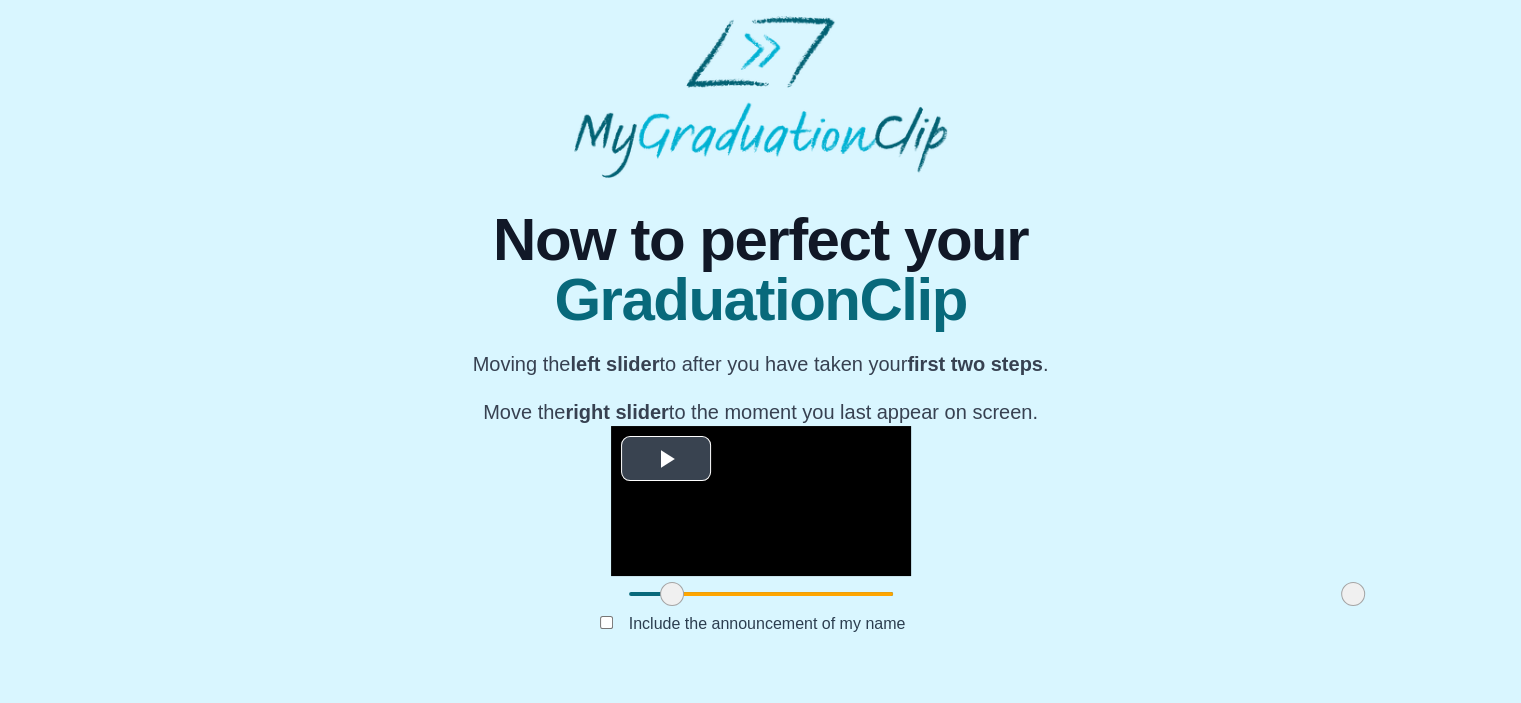 click at bounding box center [666, 458] 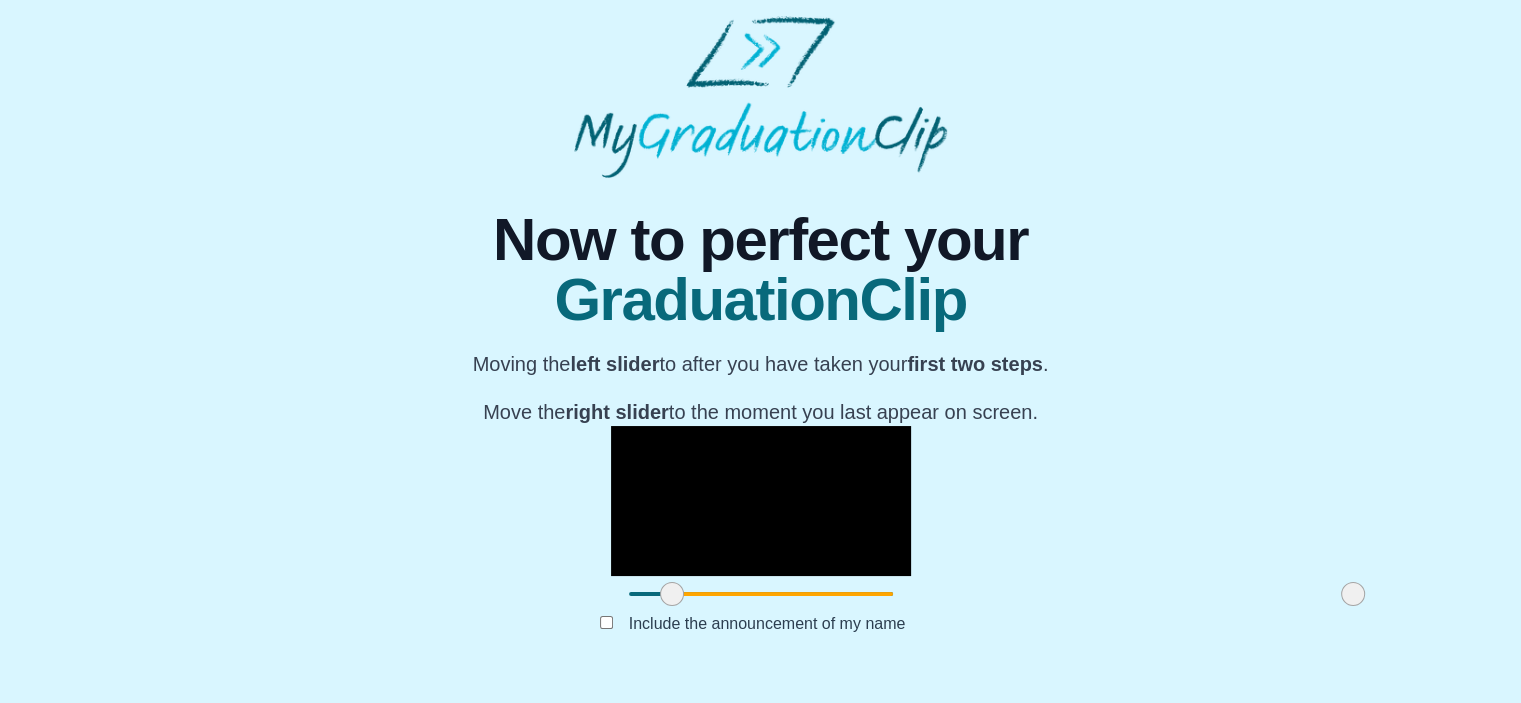 click at bounding box center [672, 594] 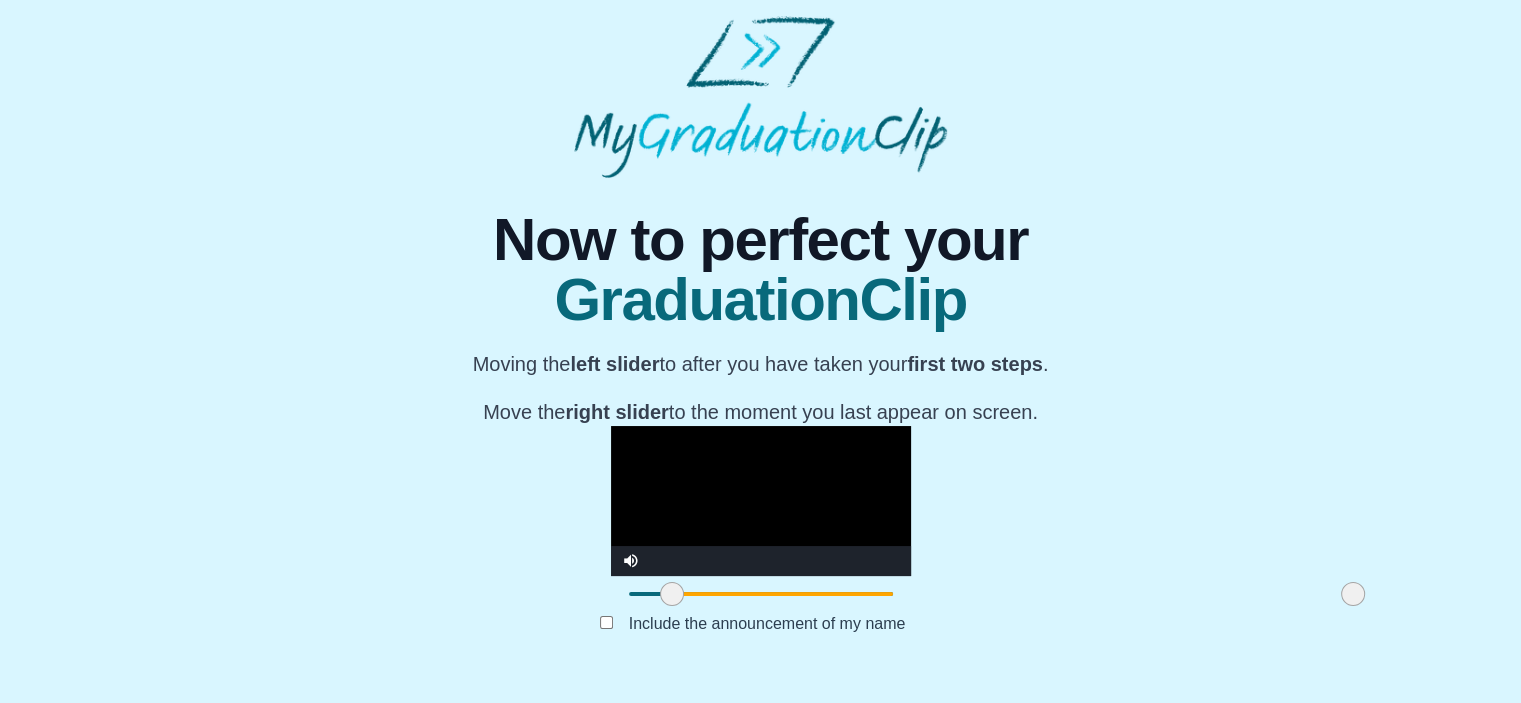 click at bounding box center (761, 501) 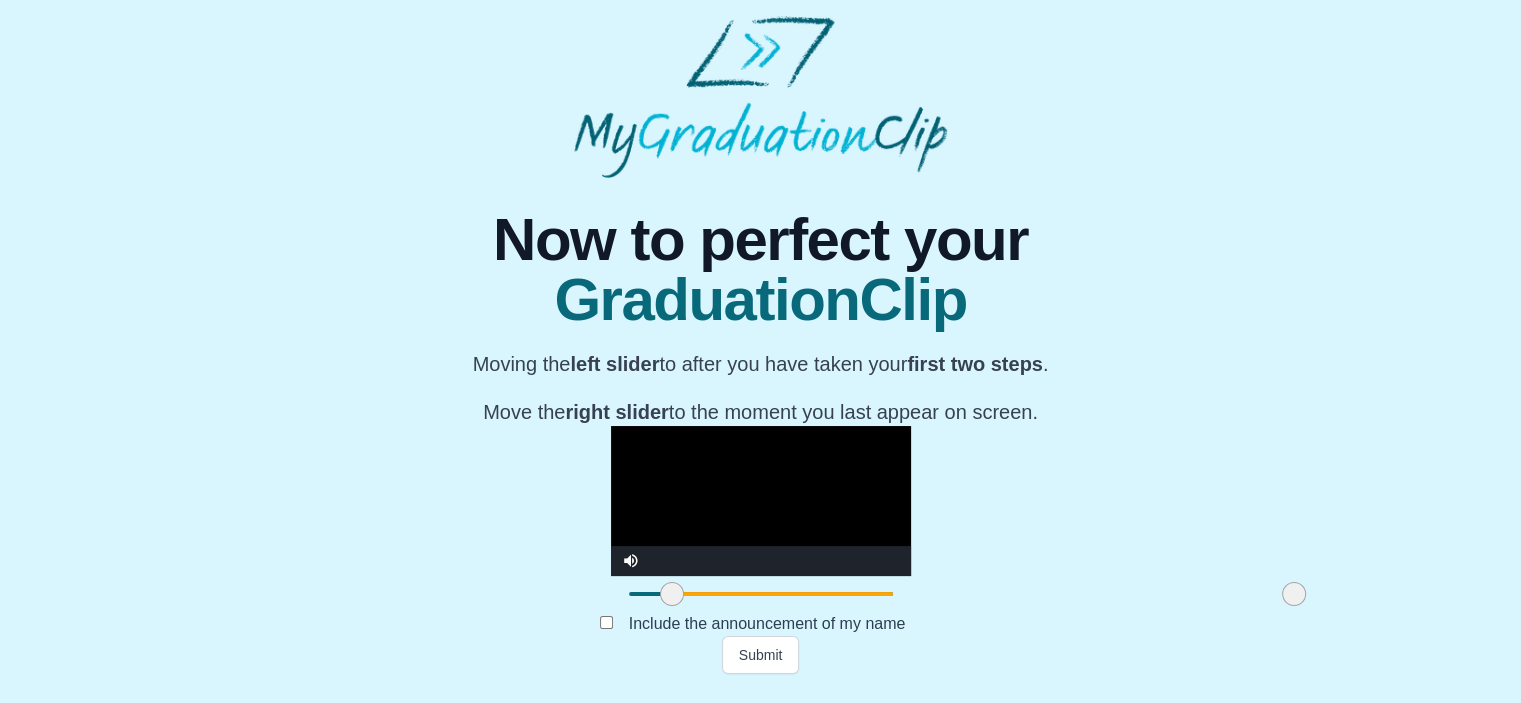 drag, startPoint x: 1128, startPoint y: 614, endPoint x: 1069, endPoint y: 619, distance: 59.211487 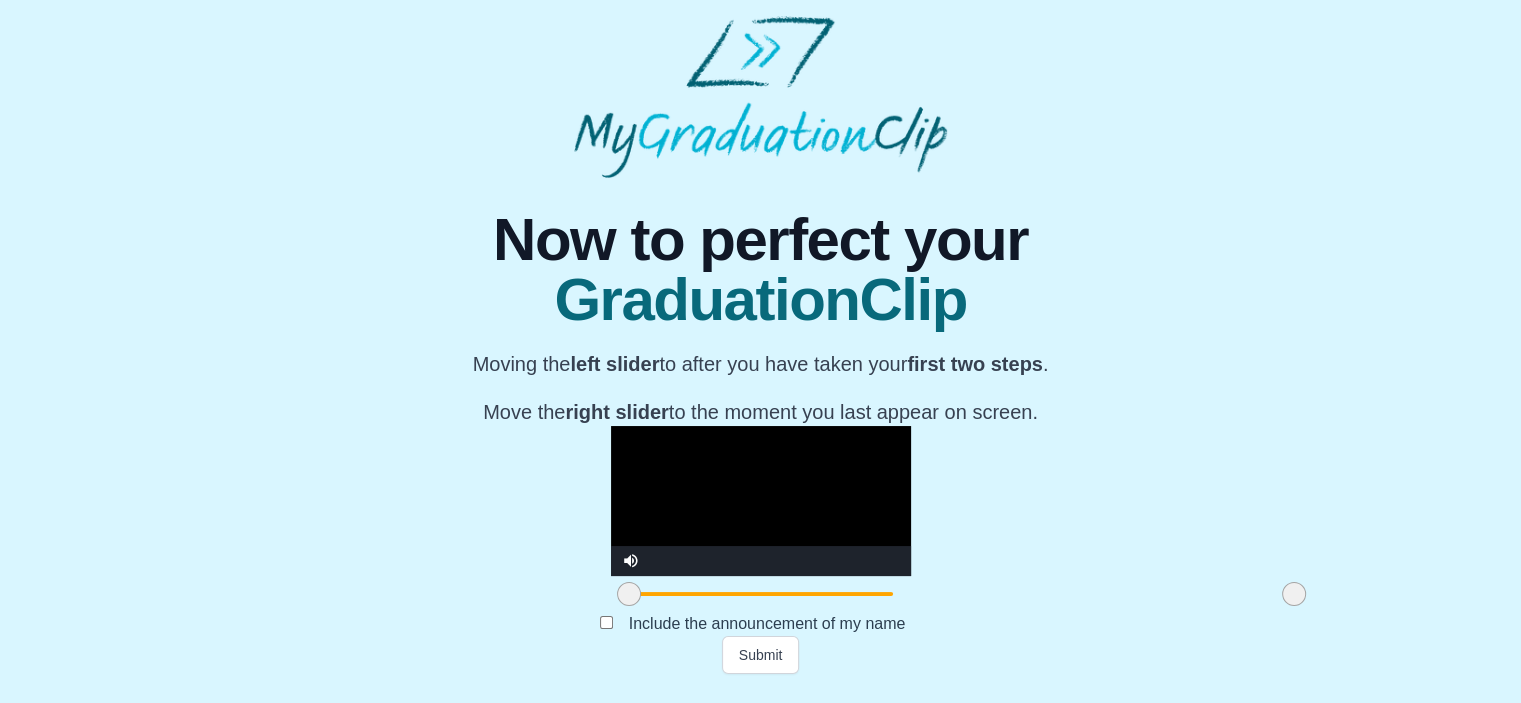 drag, startPoint x: 447, startPoint y: 612, endPoint x: 355, endPoint y: 635, distance: 94.83143 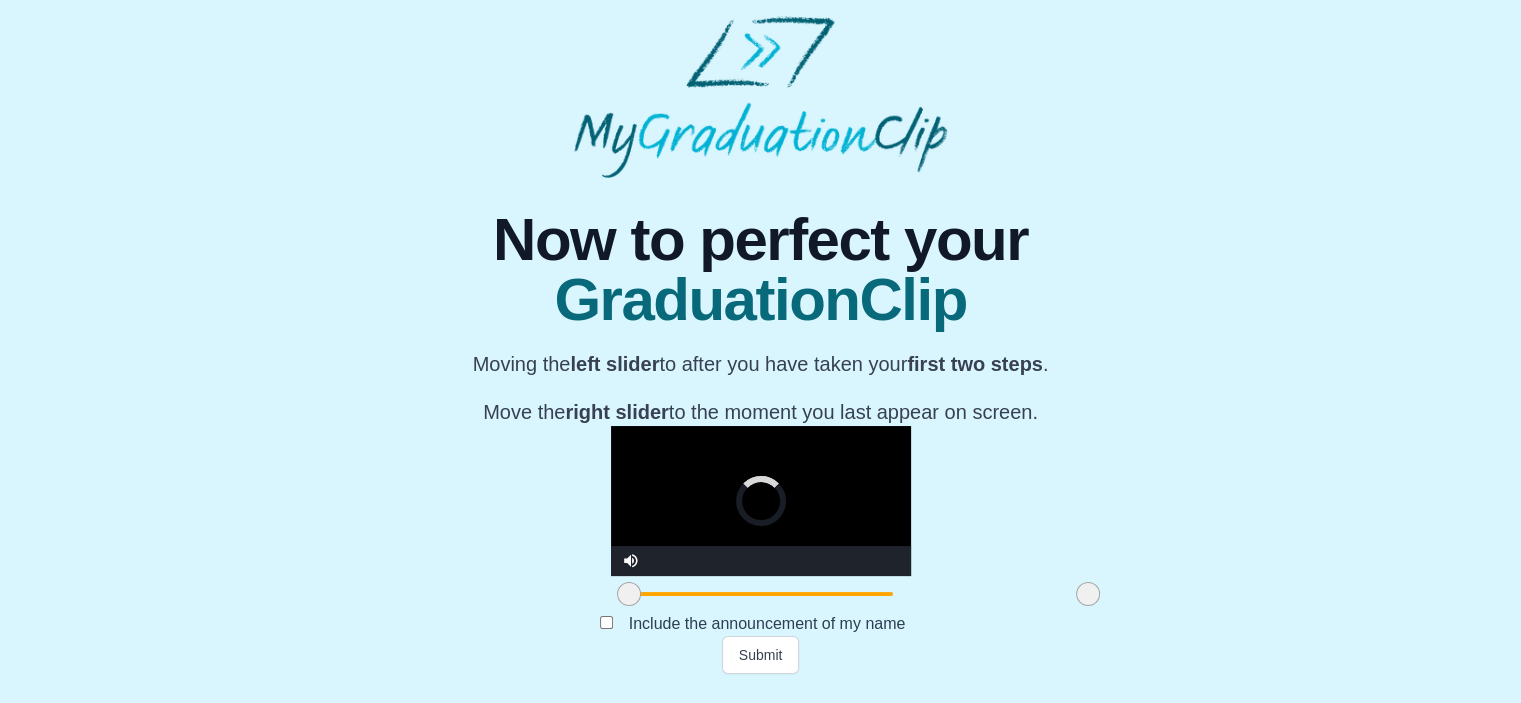 drag, startPoint x: 1064, startPoint y: 607, endPoint x: 857, endPoint y: 619, distance: 207.34753 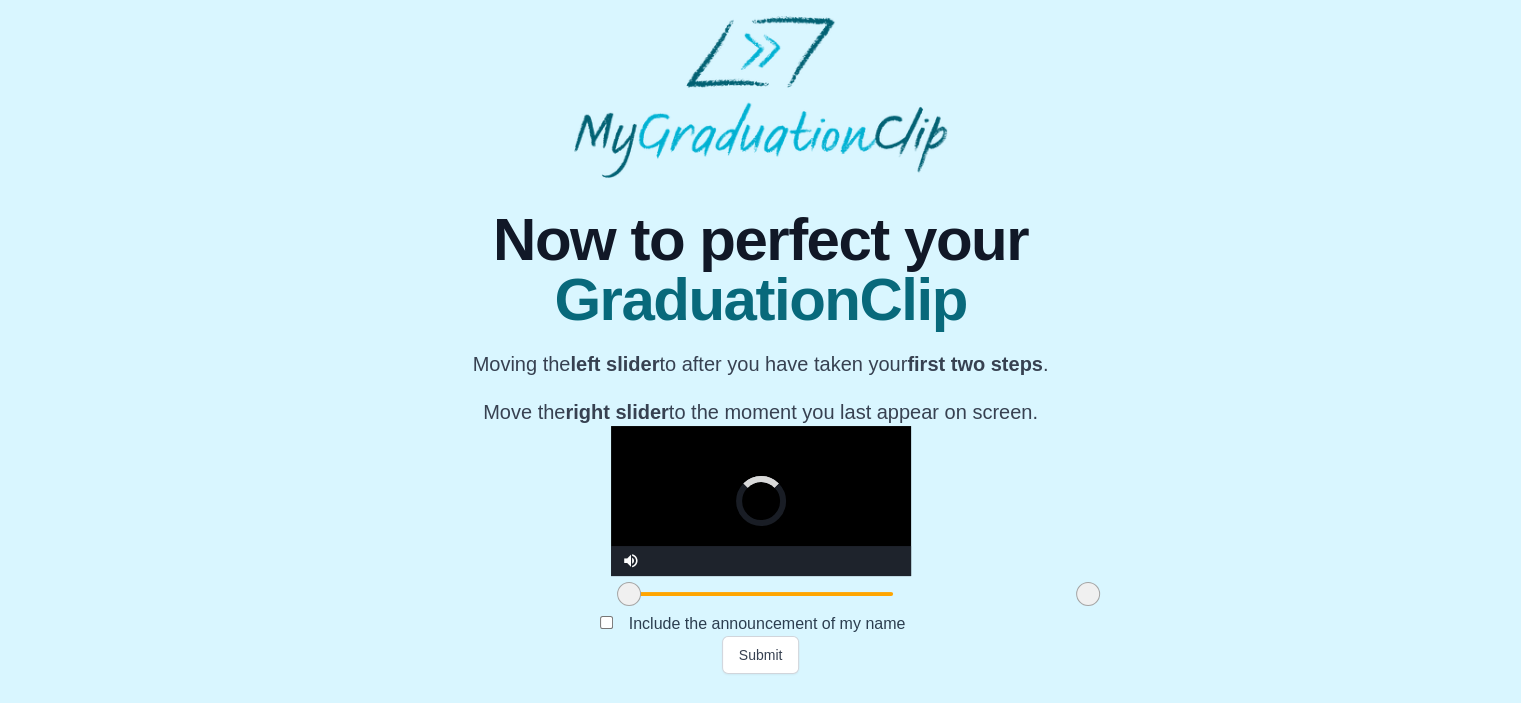 click at bounding box center [1088, 594] 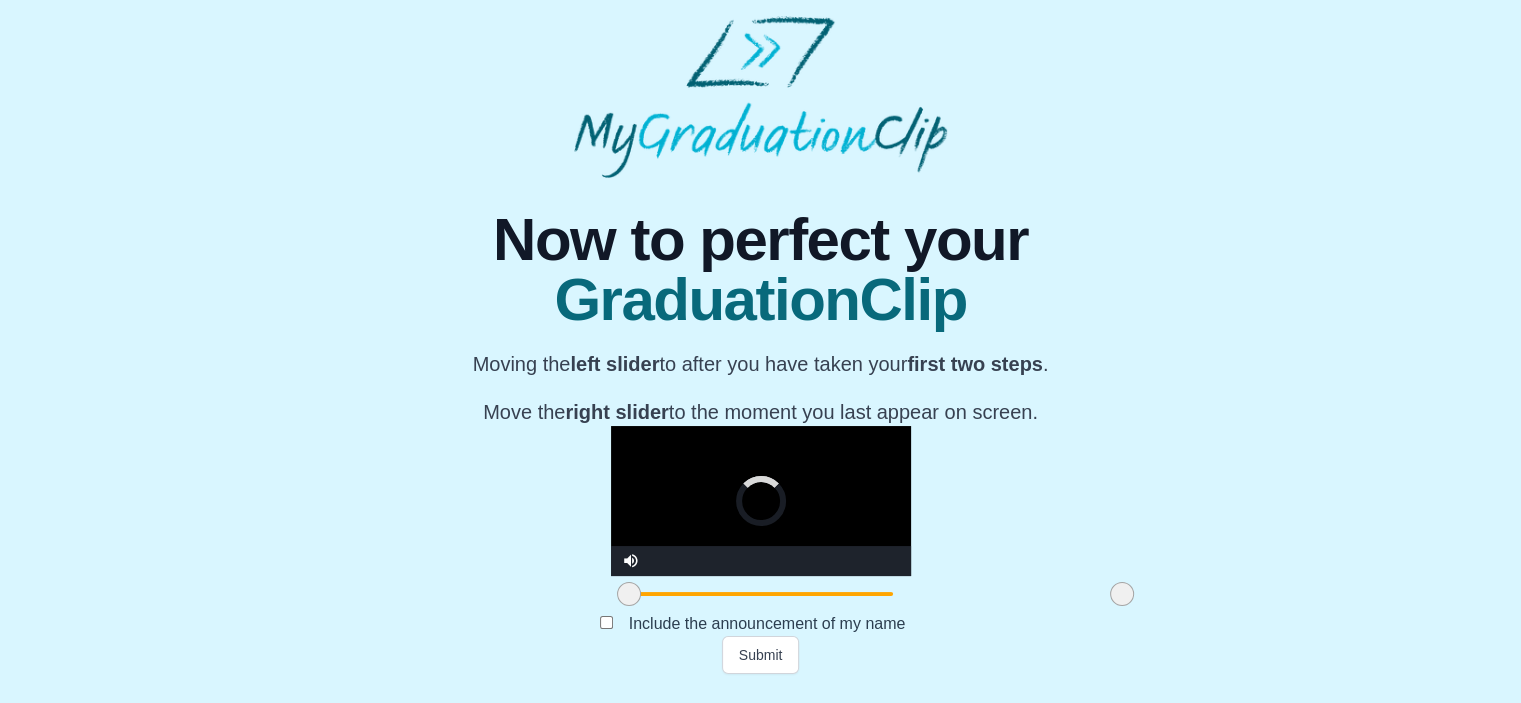 drag, startPoint x: 854, startPoint y: 616, endPoint x: 889, endPoint y: 613, distance: 35.128338 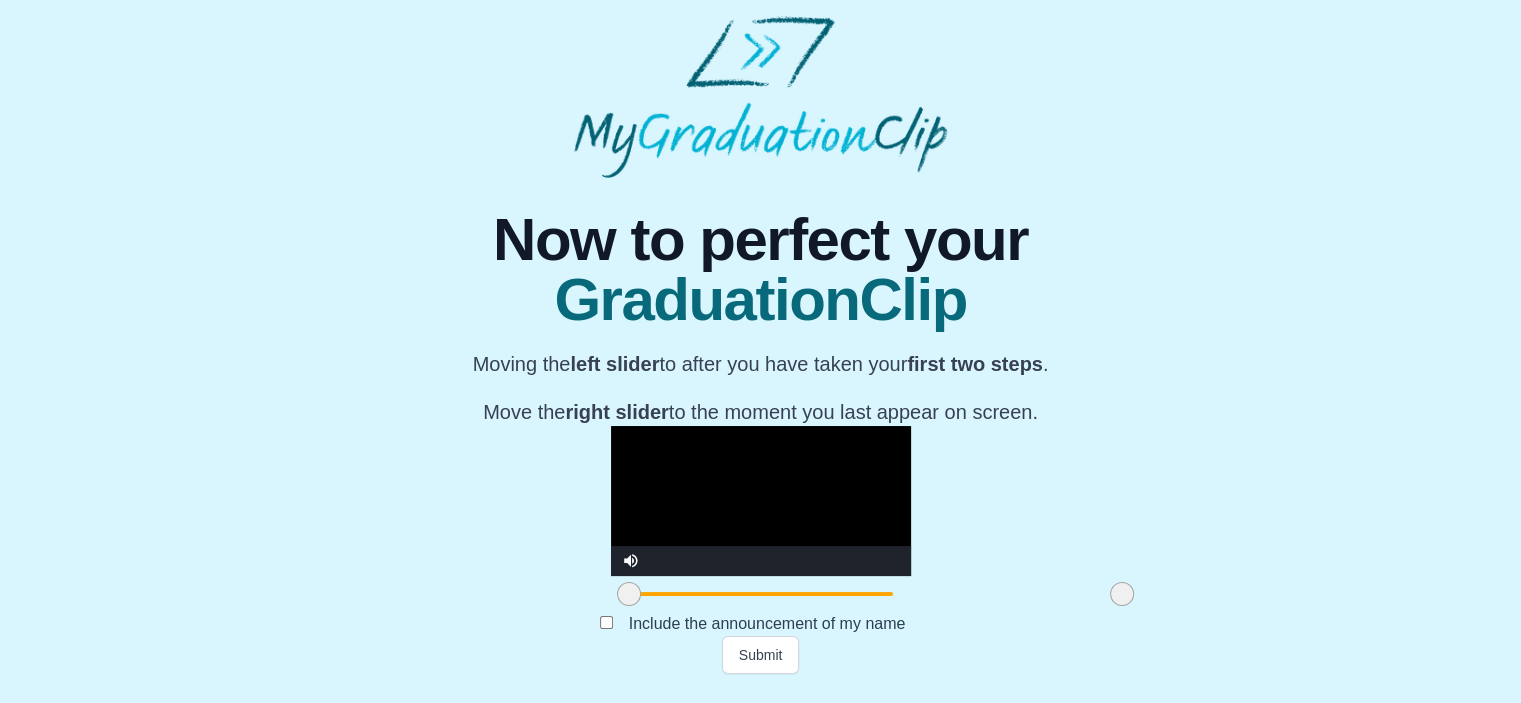 click at bounding box center (761, 501) 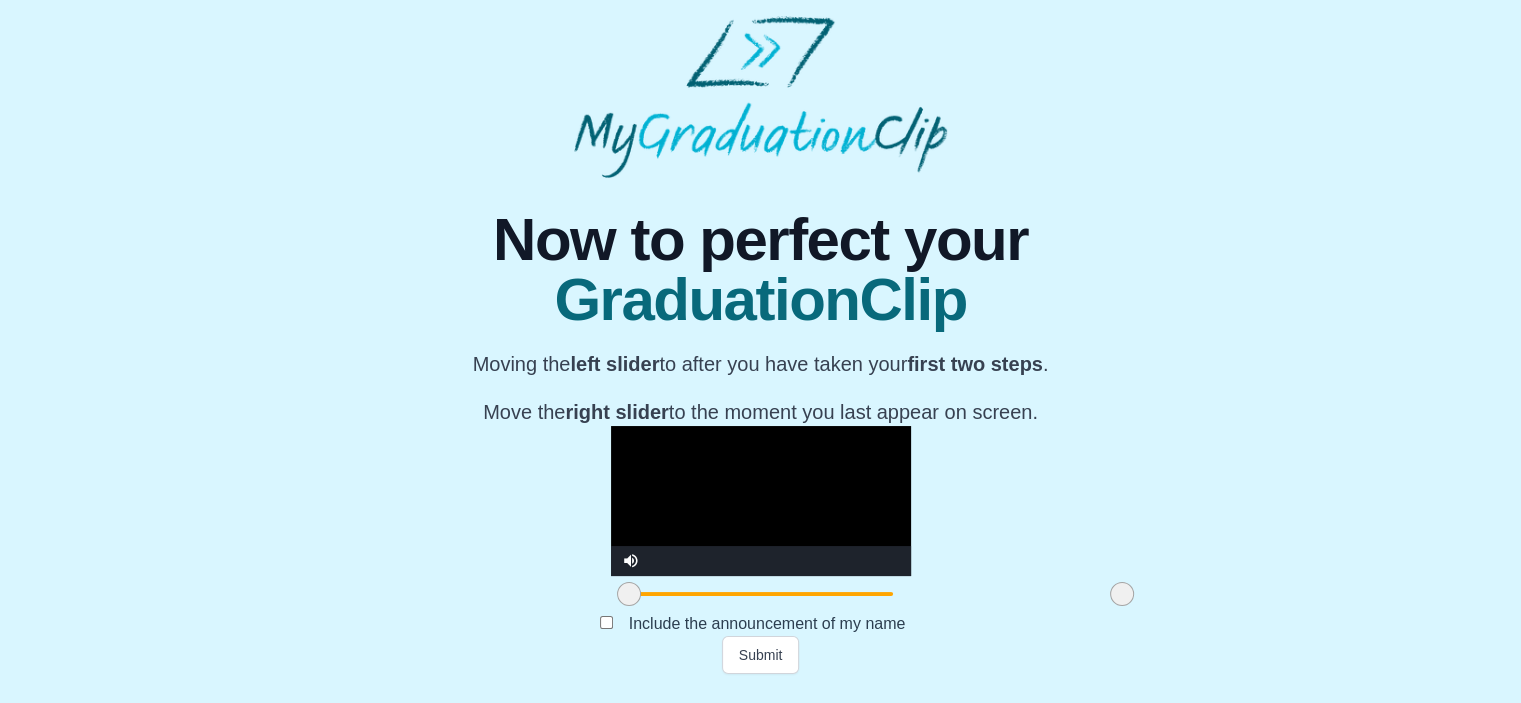 scroll, scrollTop: 264, scrollLeft: 0, axis: vertical 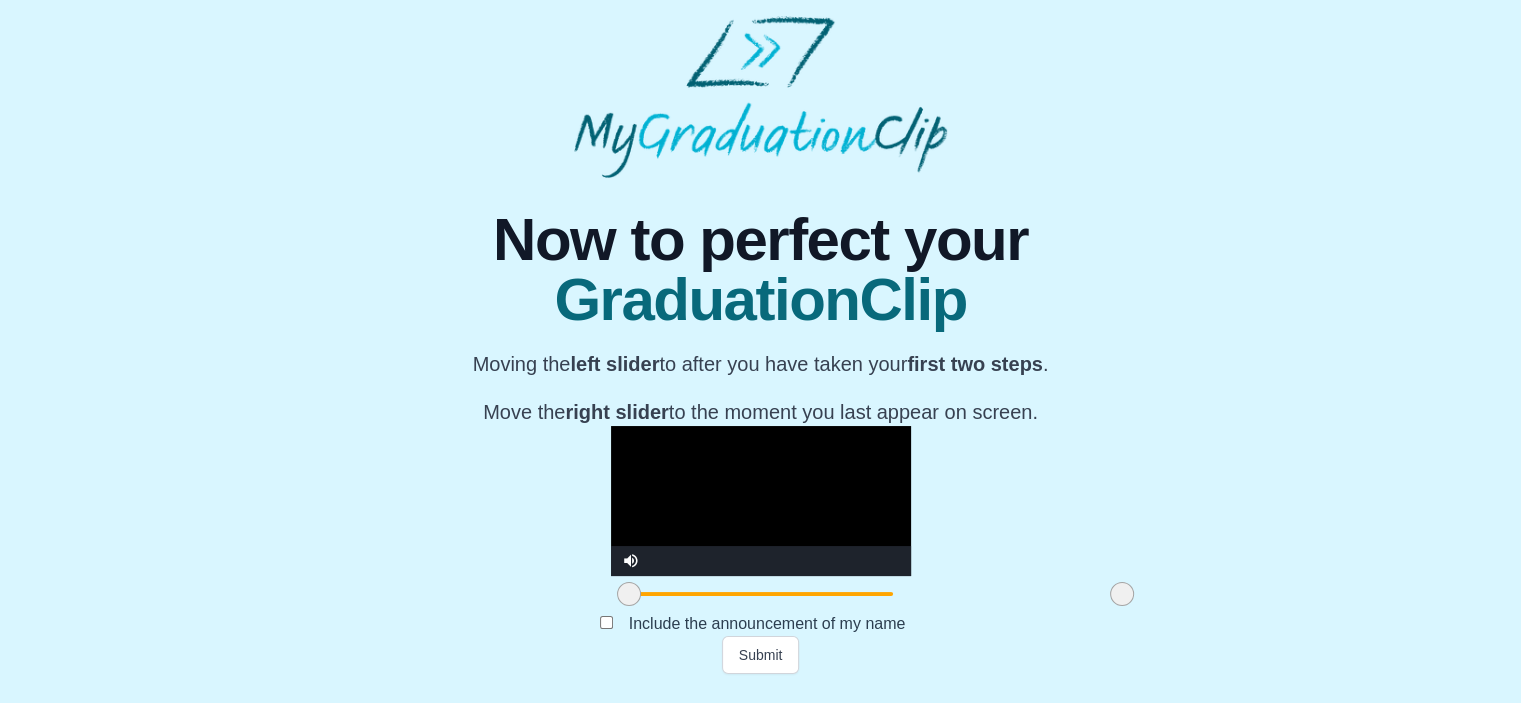 click at bounding box center [761, 501] 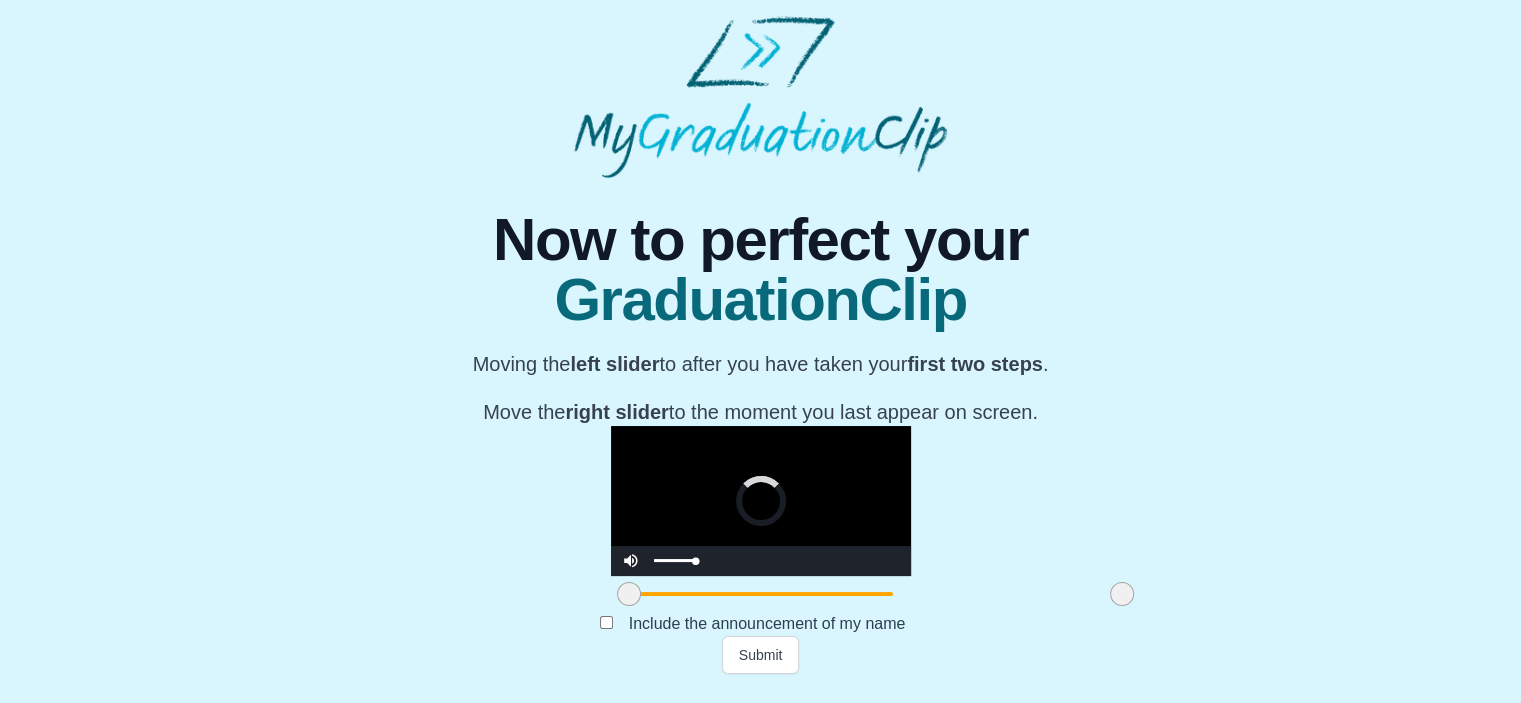 drag, startPoint x: 403, startPoint y: 615, endPoint x: 390, endPoint y: 587, distance: 30.870699 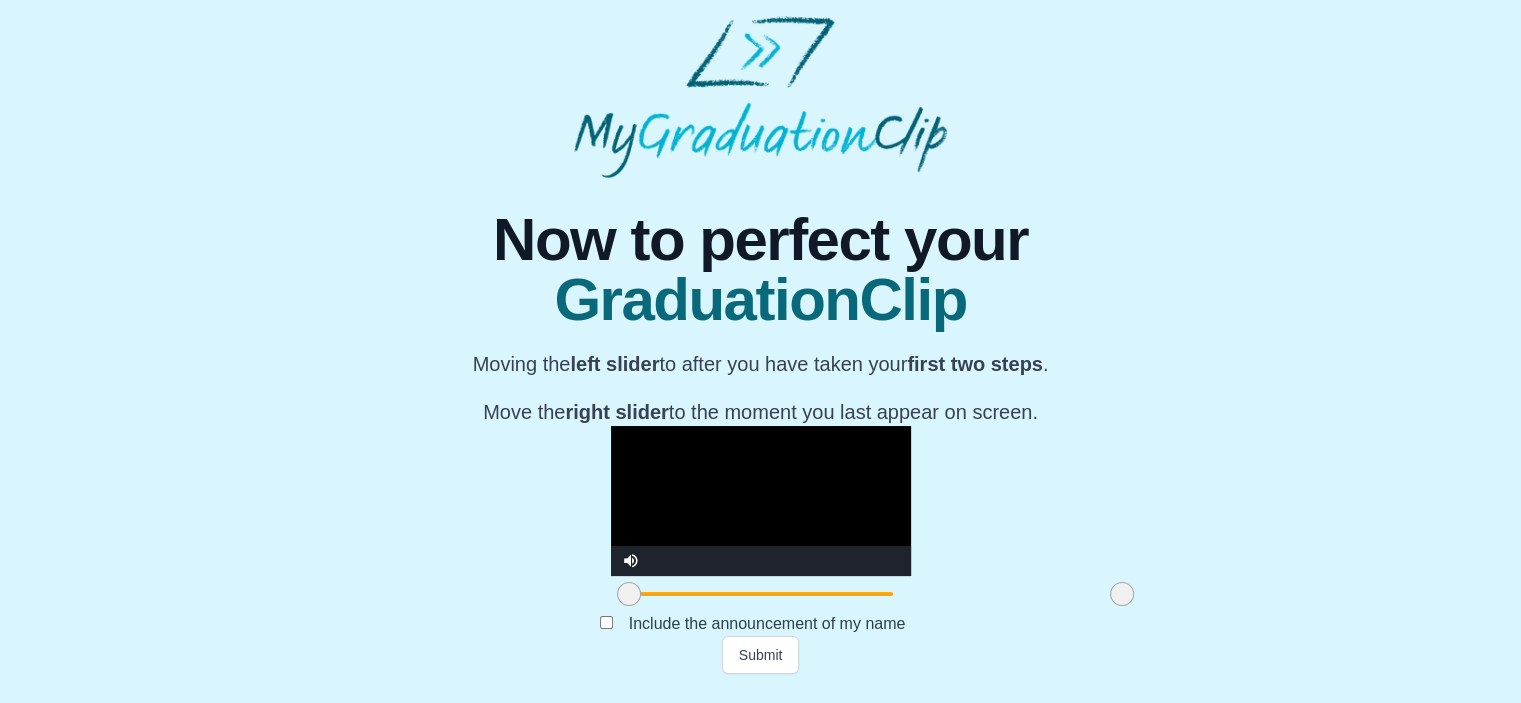 click on "**********" at bounding box center [760, 426] 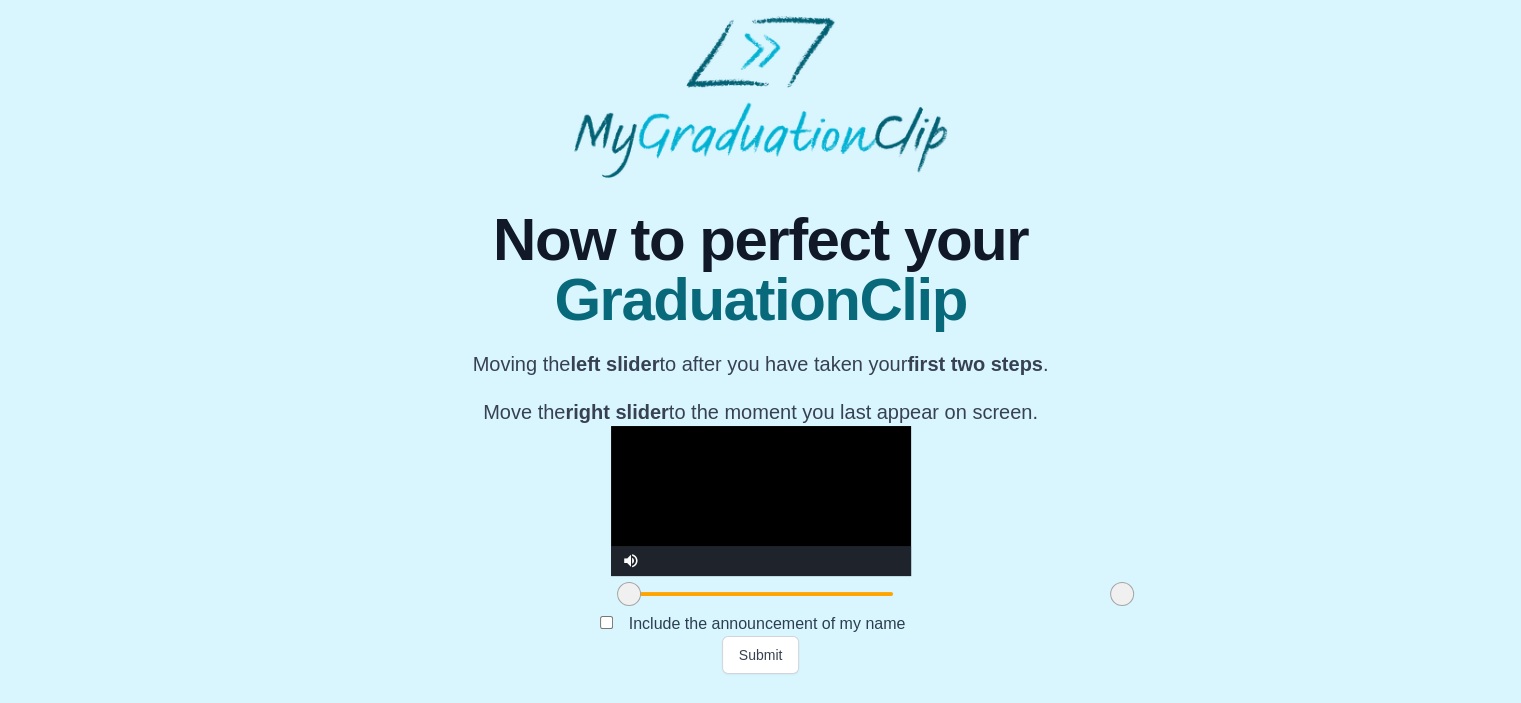 click at bounding box center [761, 501] 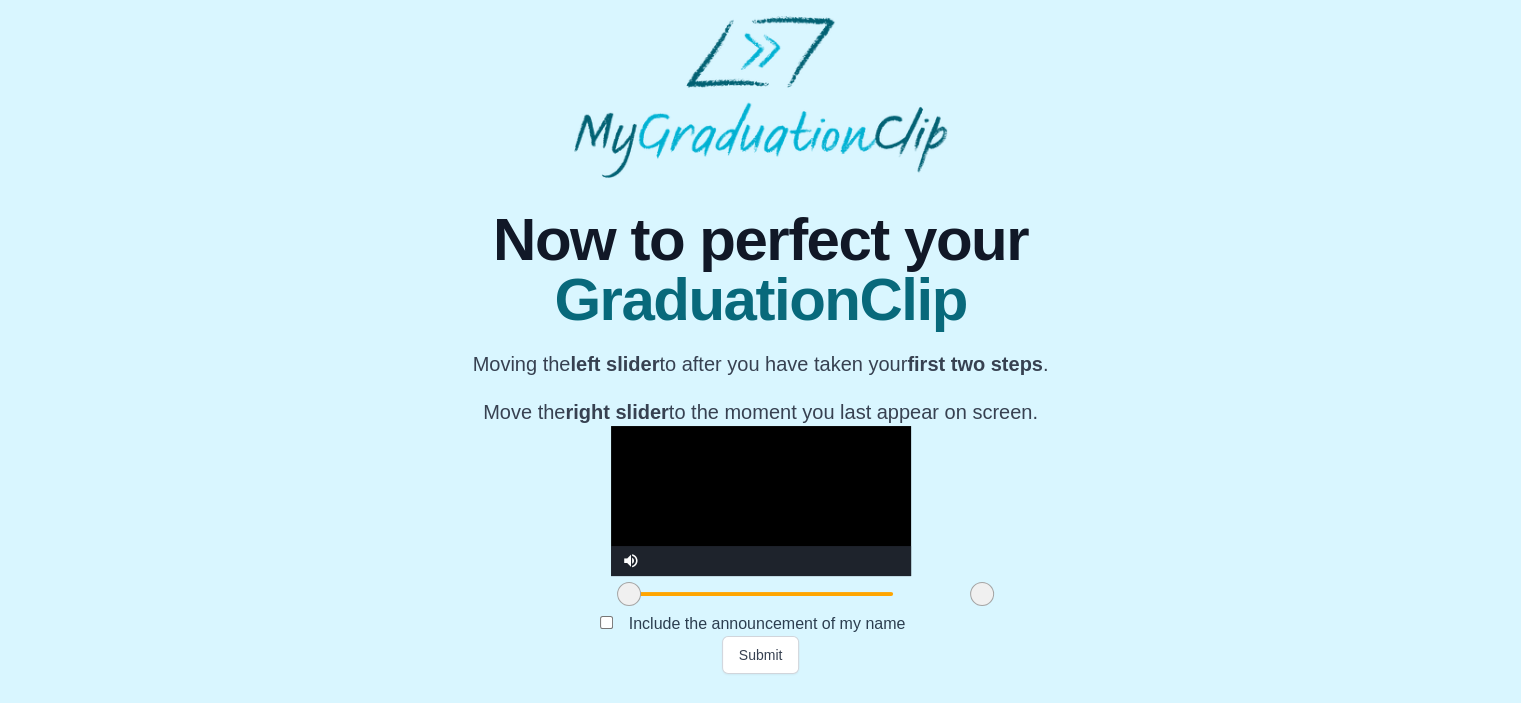 drag, startPoint x: 895, startPoint y: 607, endPoint x: 755, endPoint y: 598, distance: 140.28899 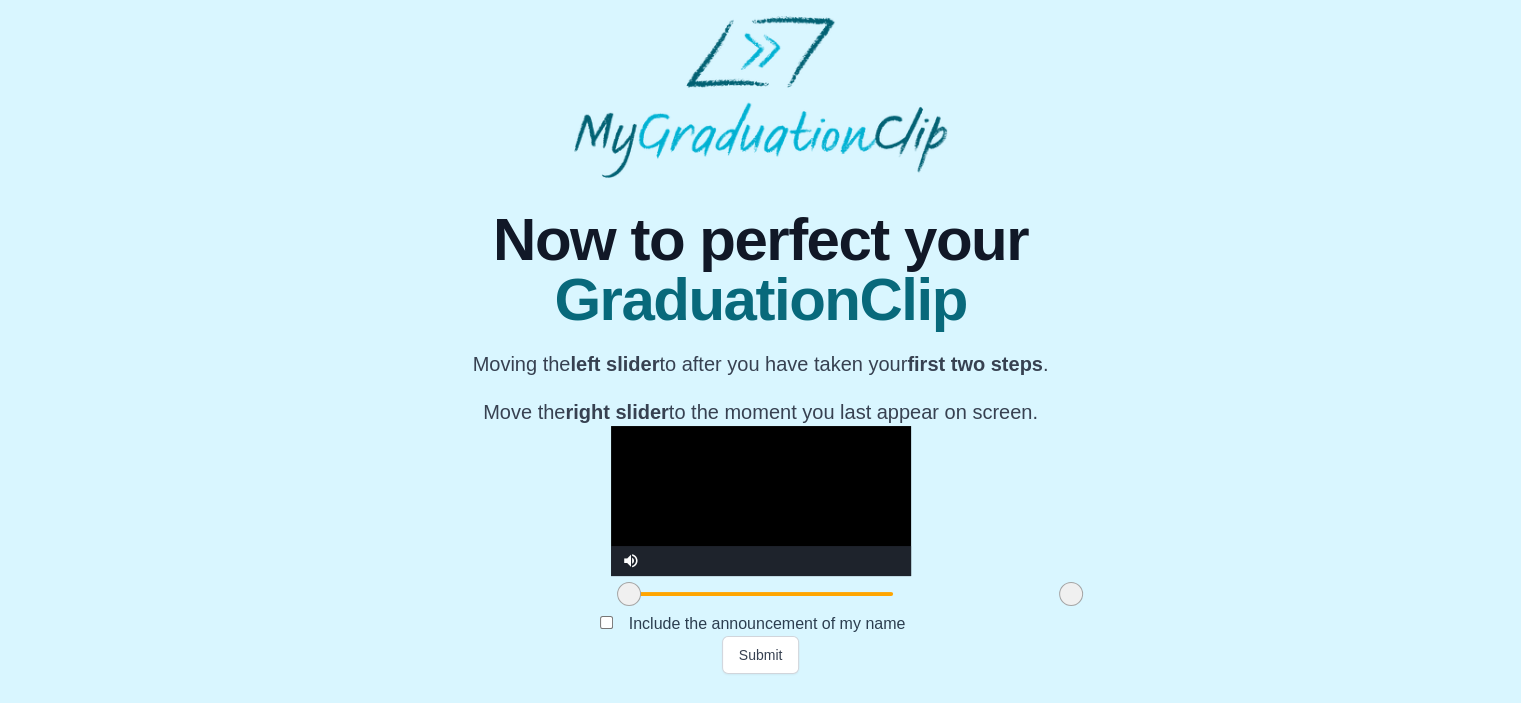 drag, startPoint x: 748, startPoint y: 603, endPoint x: 837, endPoint y: 597, distance: 89.20202 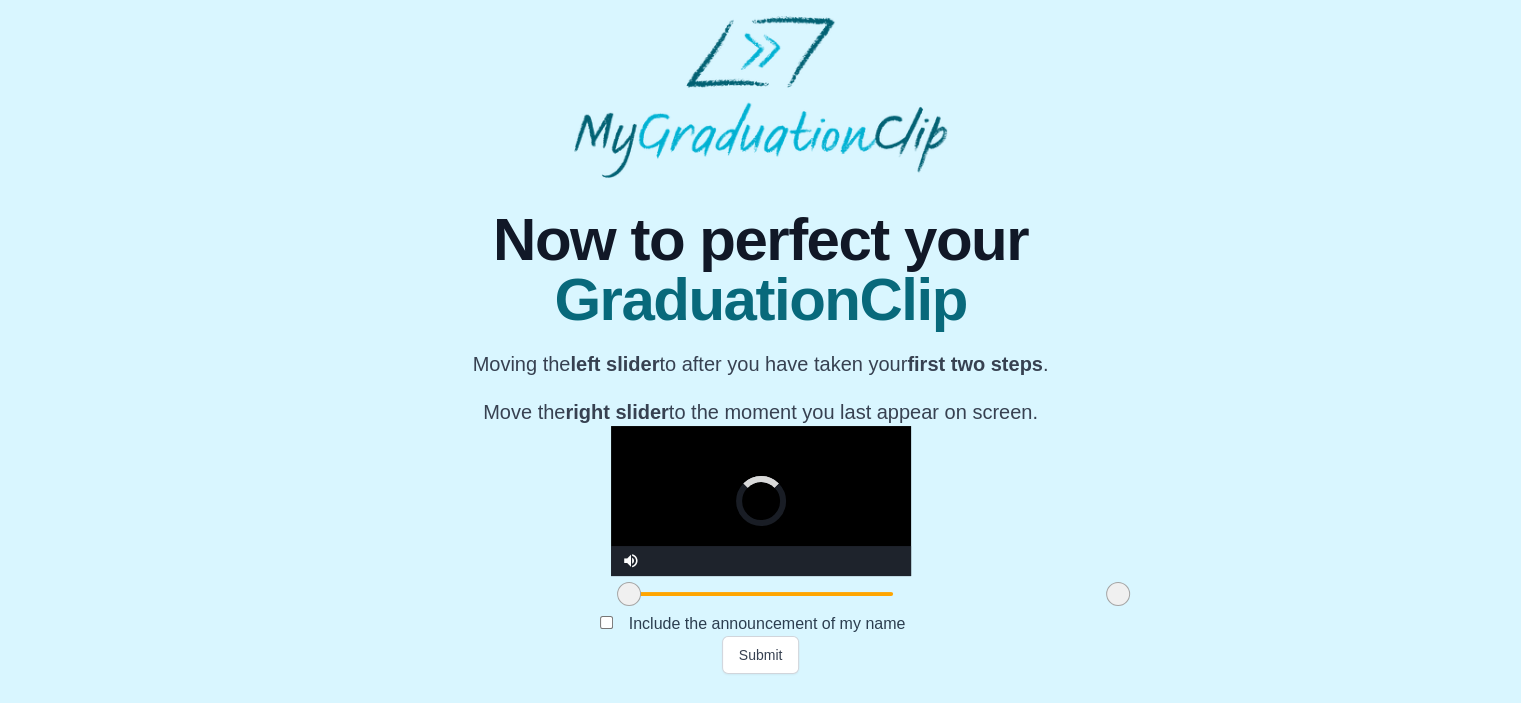 drag, startPoint x: 840, startPoint y: 620, endPoint x: 887, endPoint y: 615, distance: 47.26521 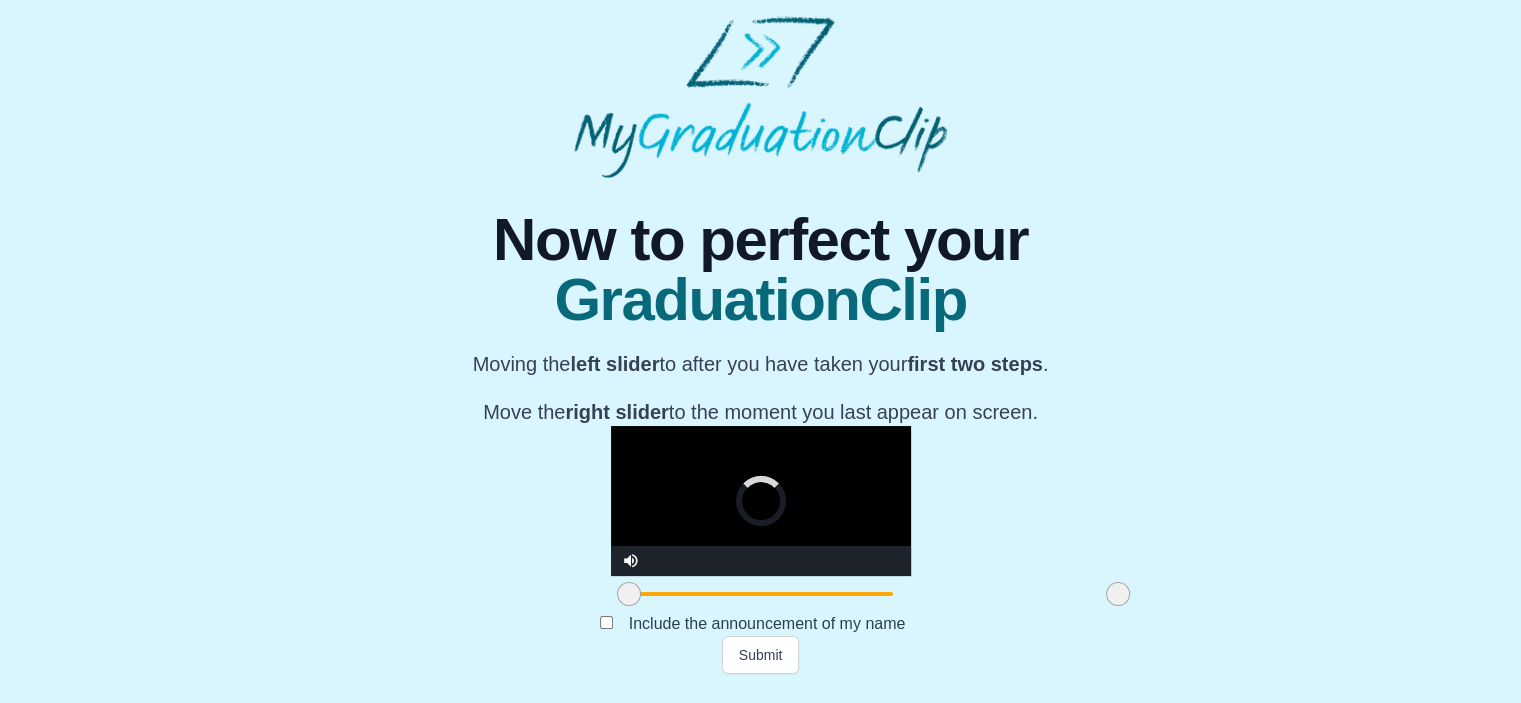 click at bounding box center [1118, 594] 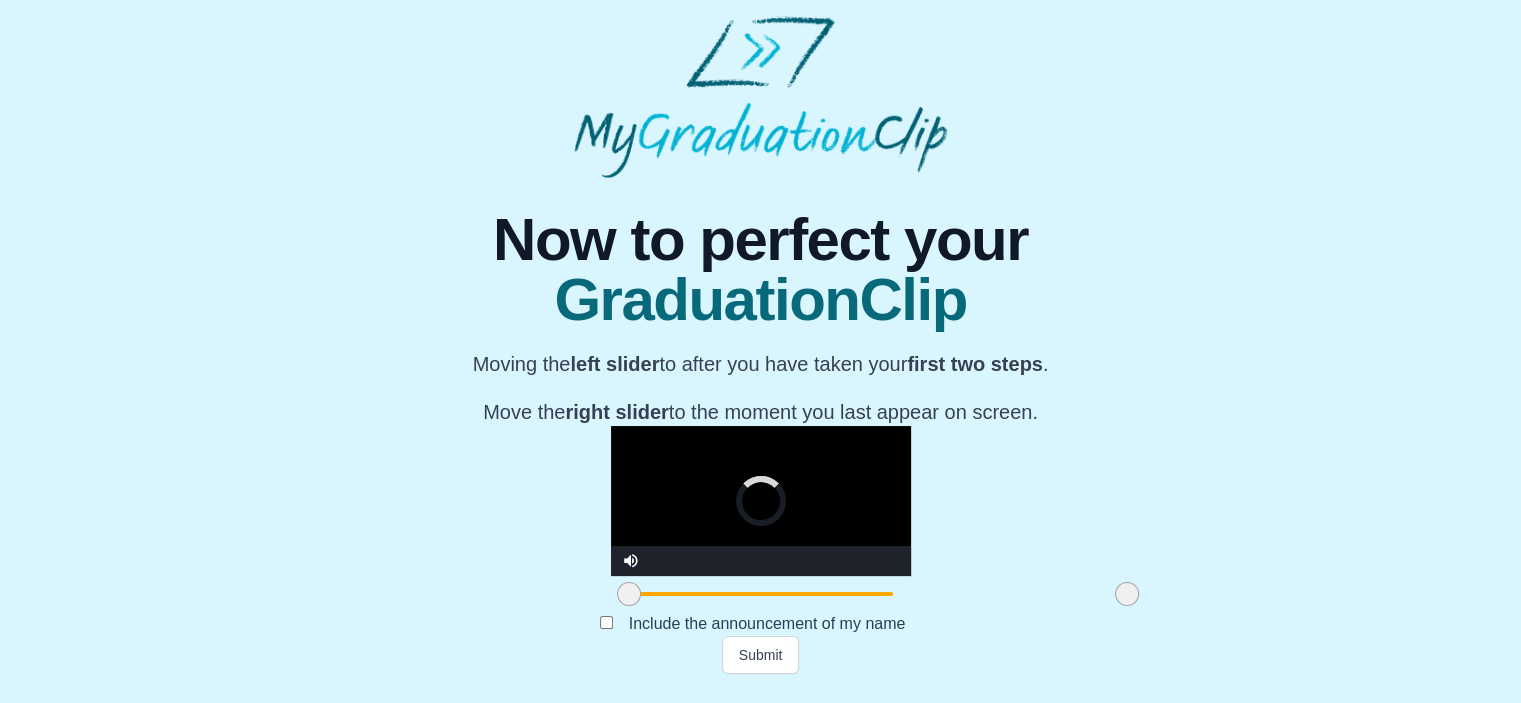 drag, startPoint x: 887, startPoint y: 615, endPoint x: 898, endPoint y: 615, distance: 11 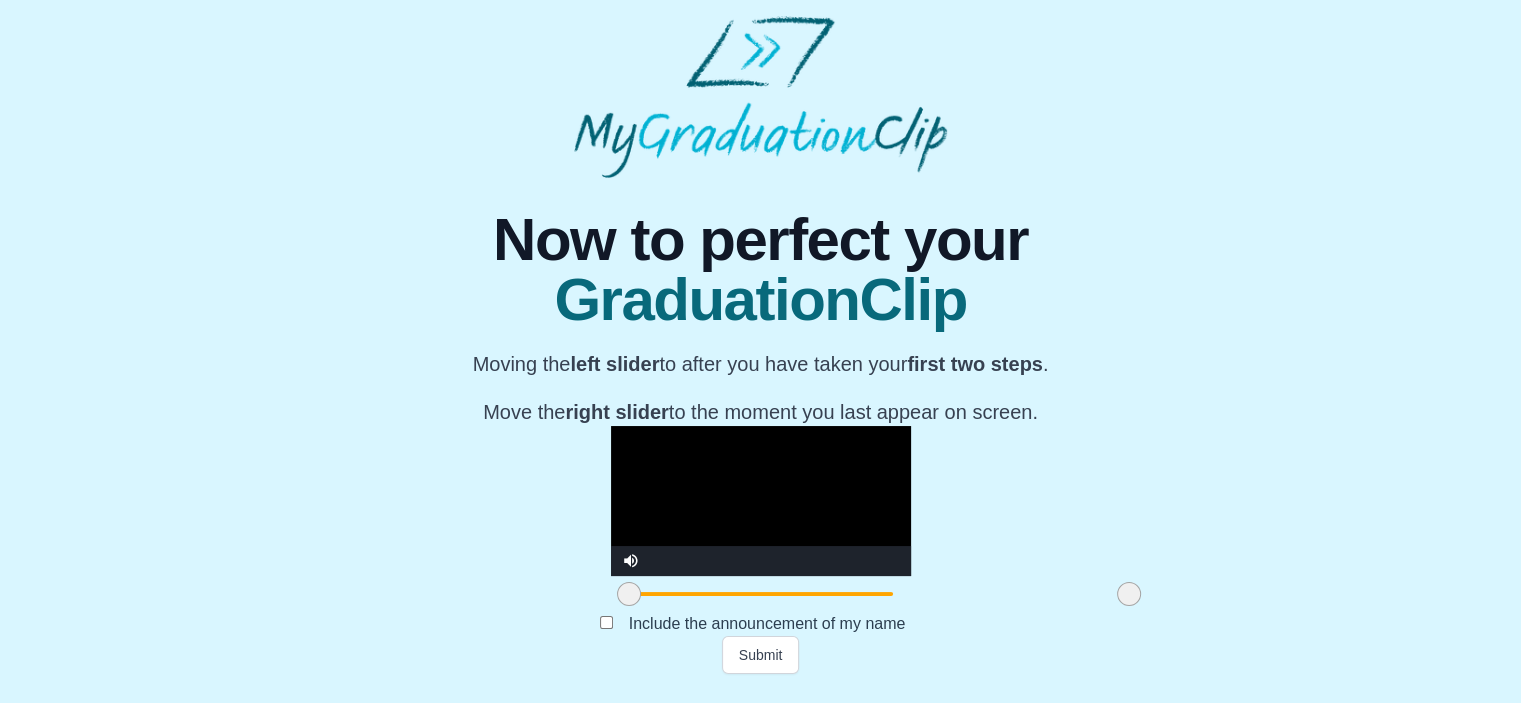click on "**********" at bounding box center (760, 426) 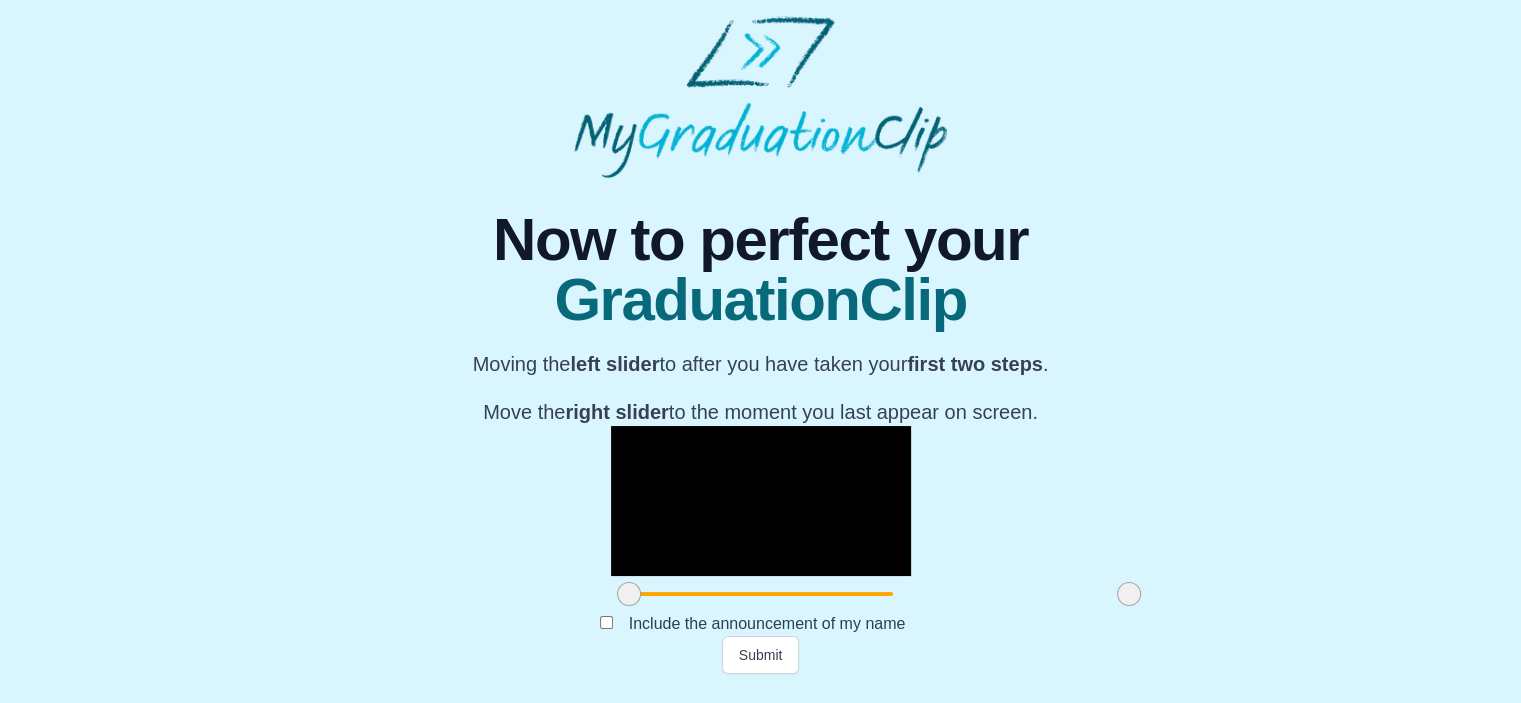 click at bounding box center (629, 594) 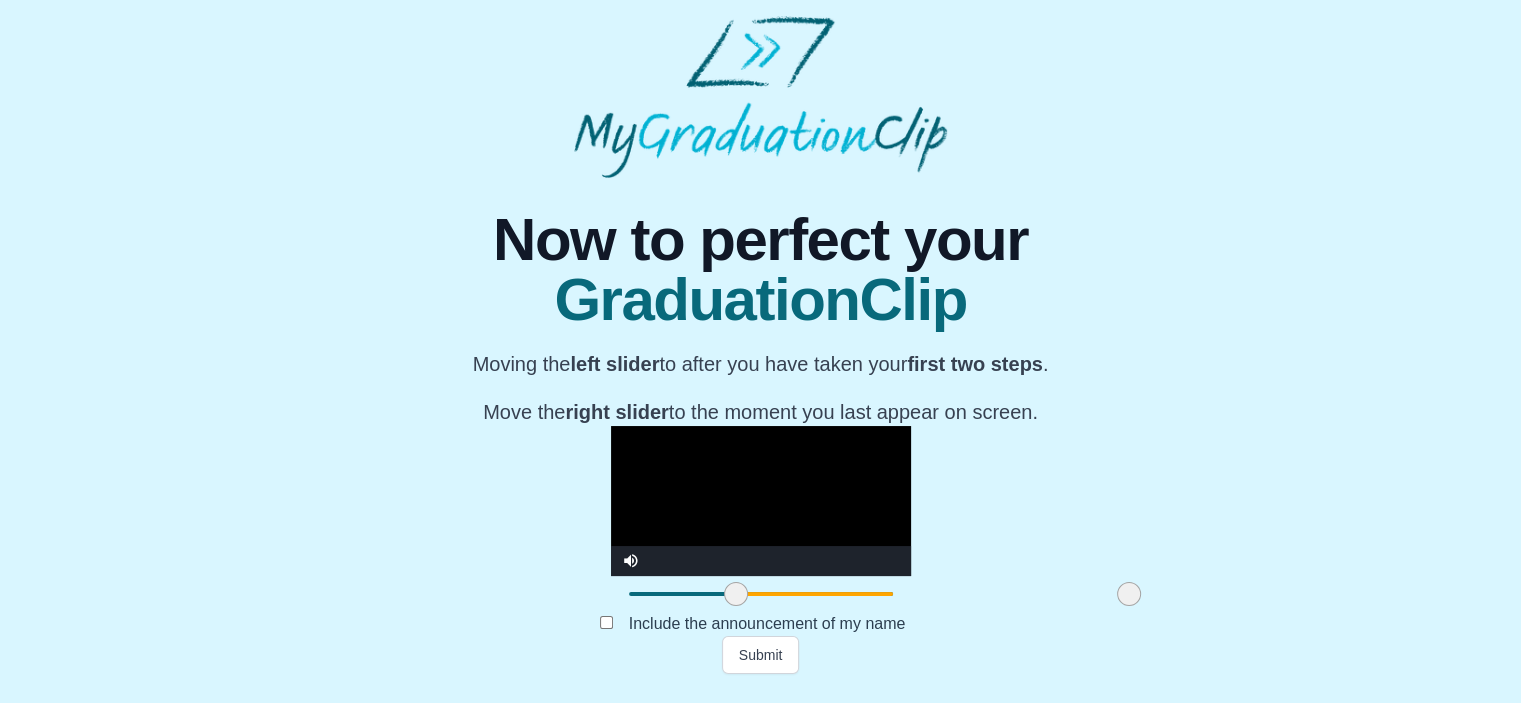 drag, startPoint x: 400, startPoint y: 613, endPoint x: 507, endPoint y: 595, distance: 108.503456 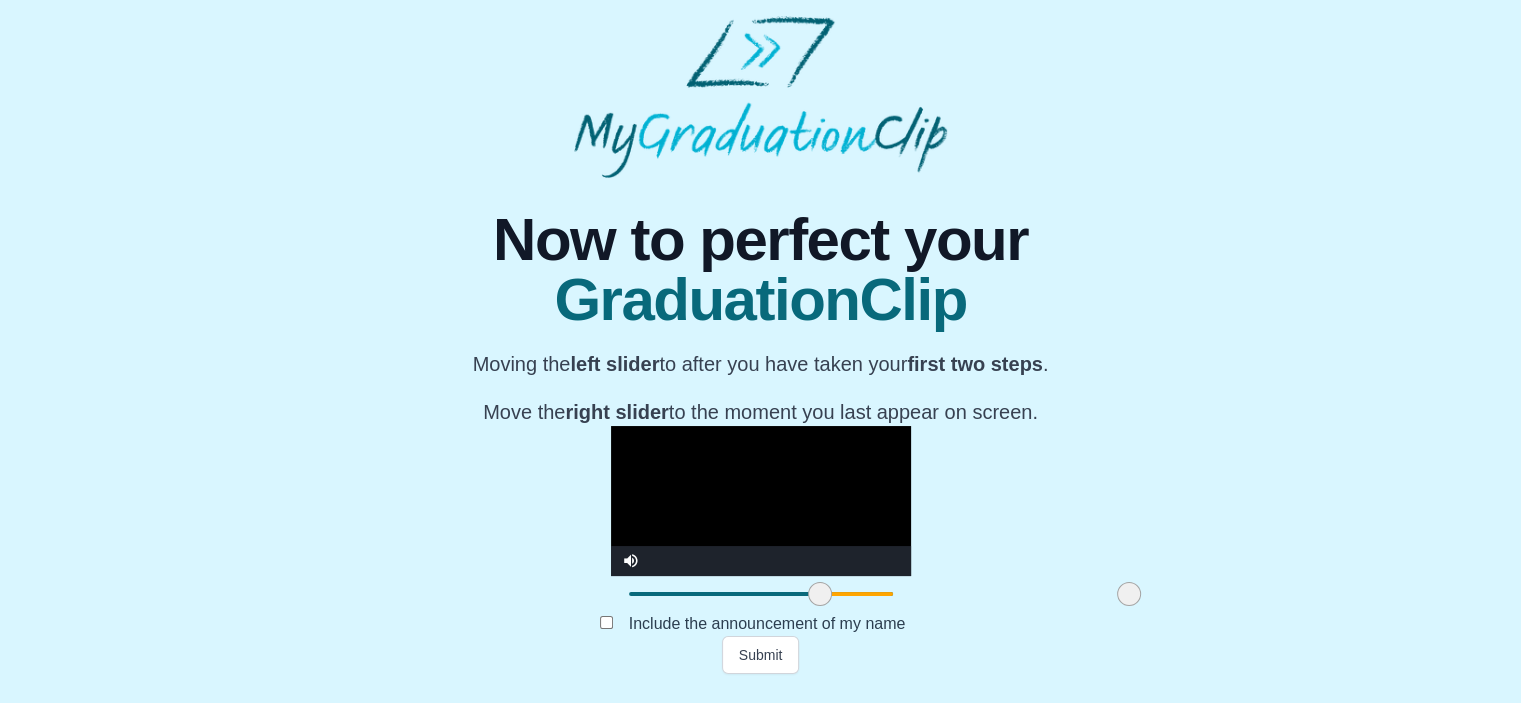 drag, startPoint x: 504, startPoint y: 614, endPoint x: 588, endPoint y: 602, distance: 84.85281 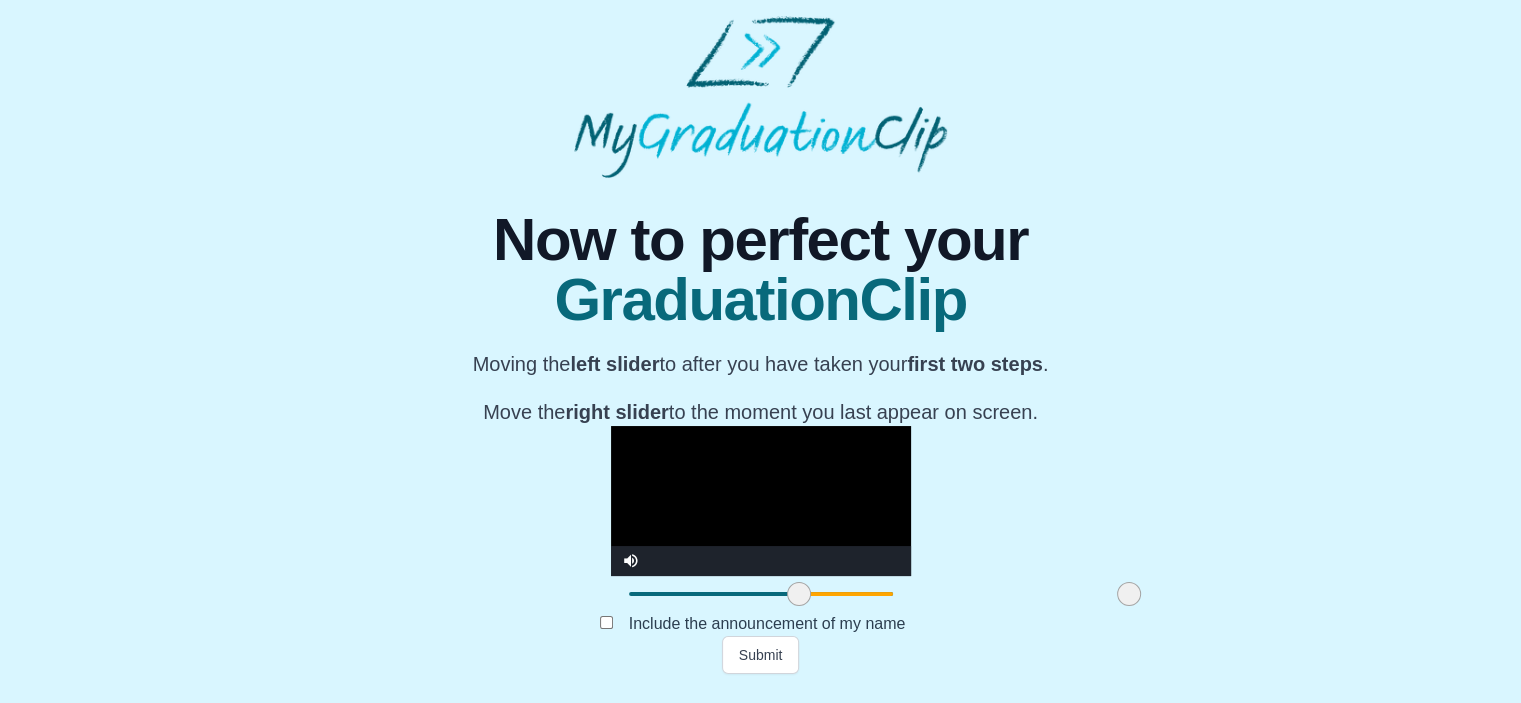 drag, startPoint x: 588, startPoint y: 602, endPoint x: 567, endPoint y: 603, distance: 21.023796 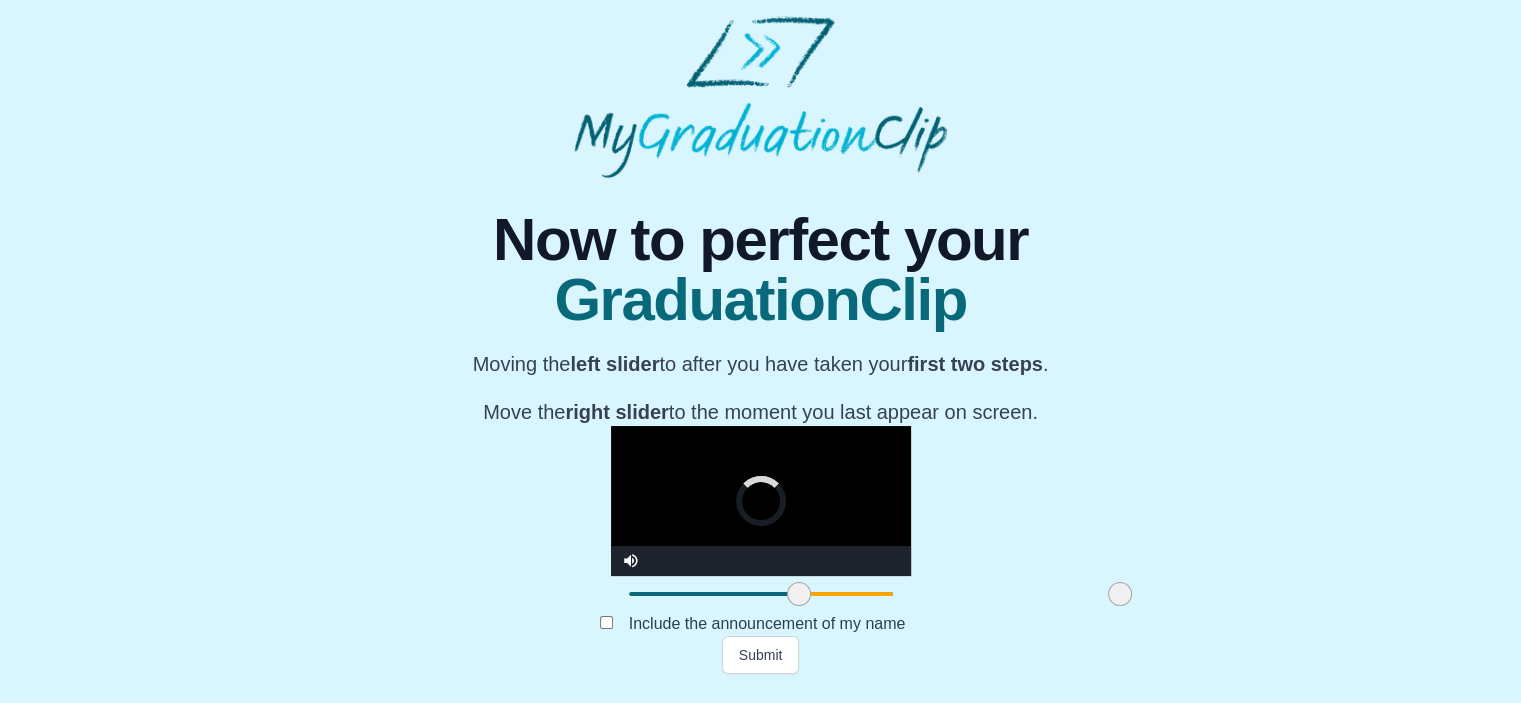 drag, startPoint x: 902, startPoint y: 606, endPoint x: 886, endPoint y: 606, distance: 16 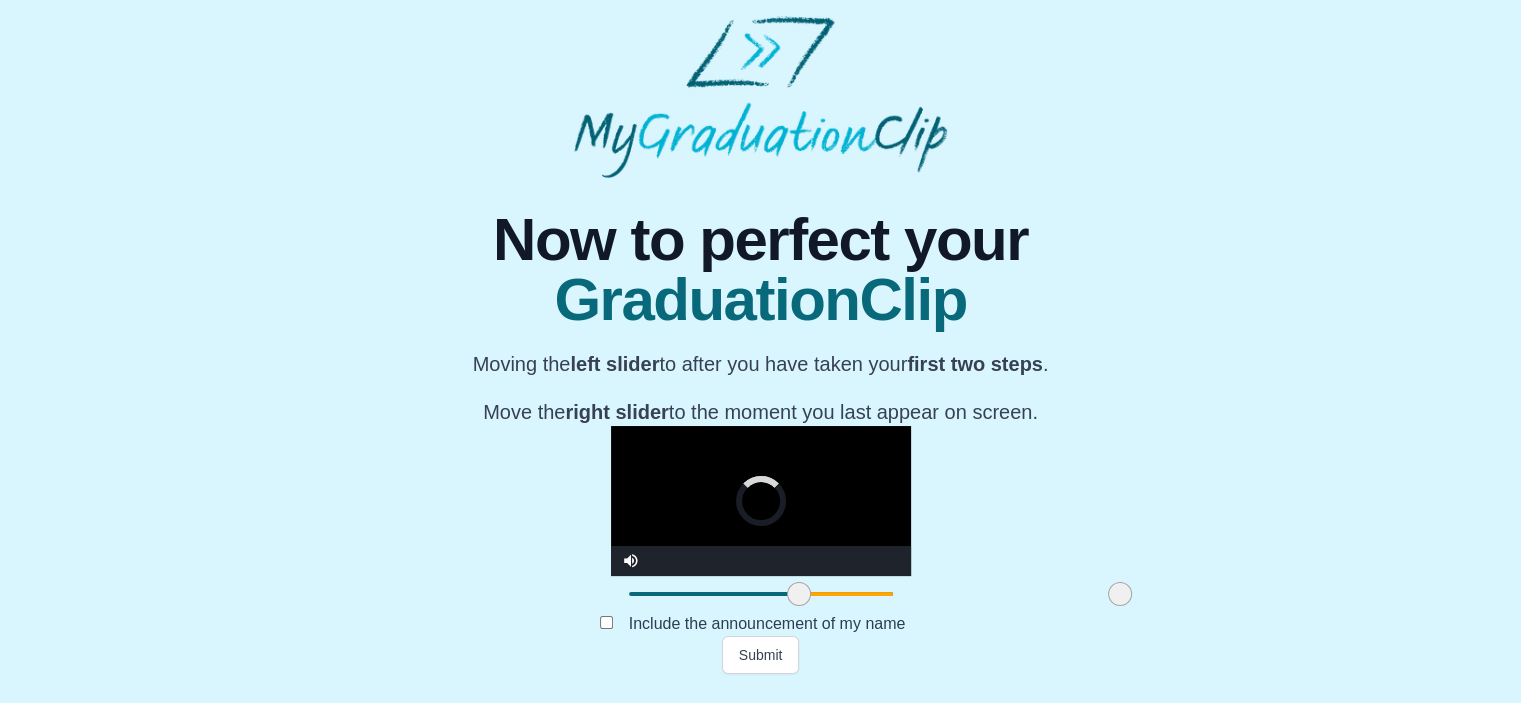 click at bounding box center [1120, 594] 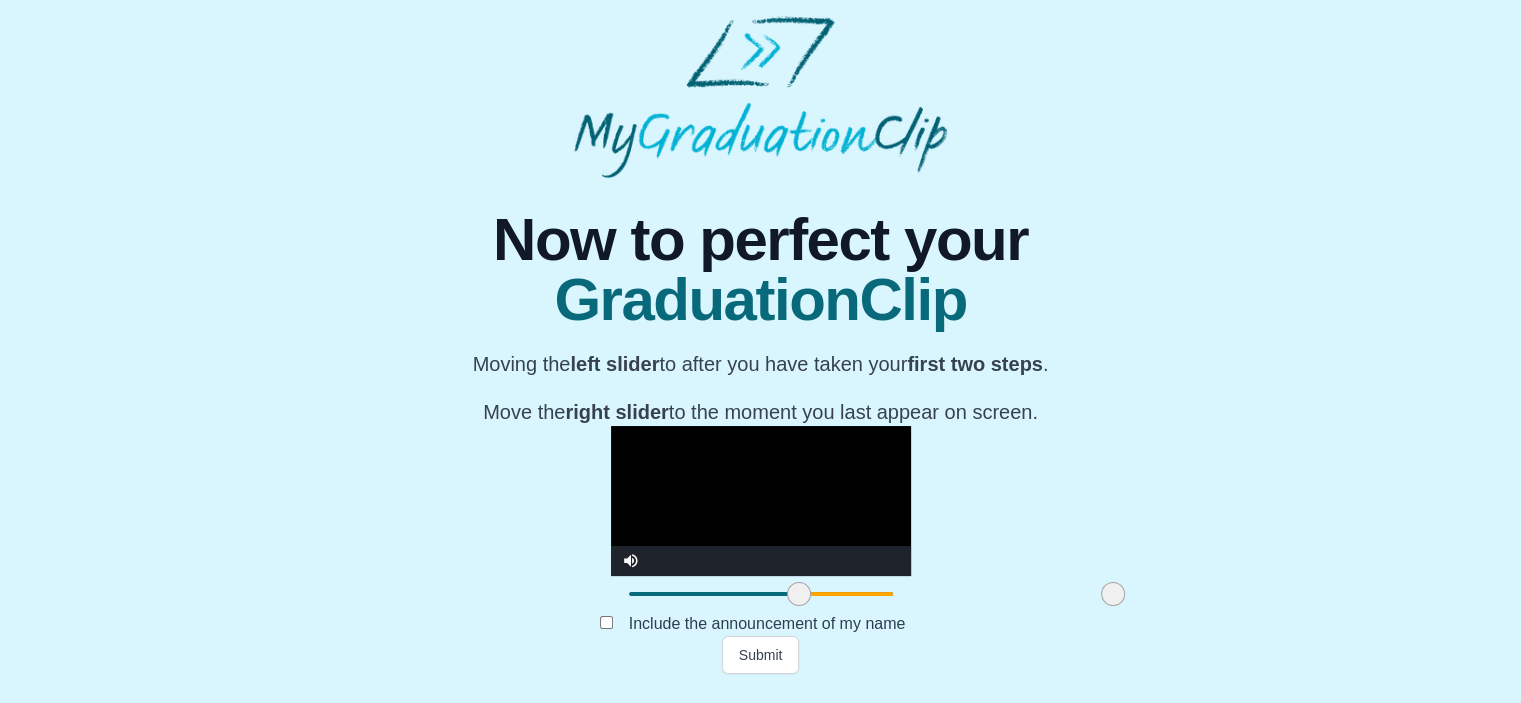 click on "**********" at bounding box center (760, 426) 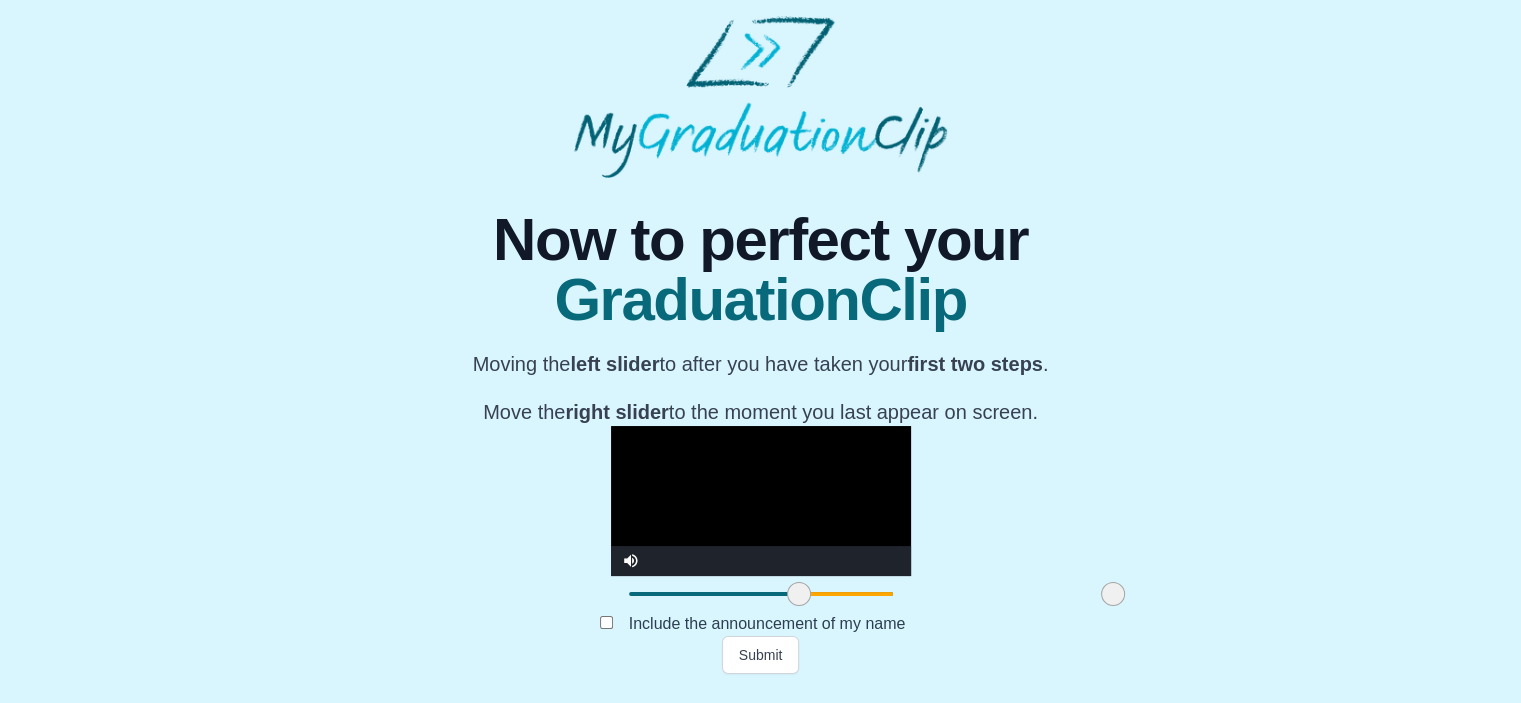 click at bounding box center (799, 594) 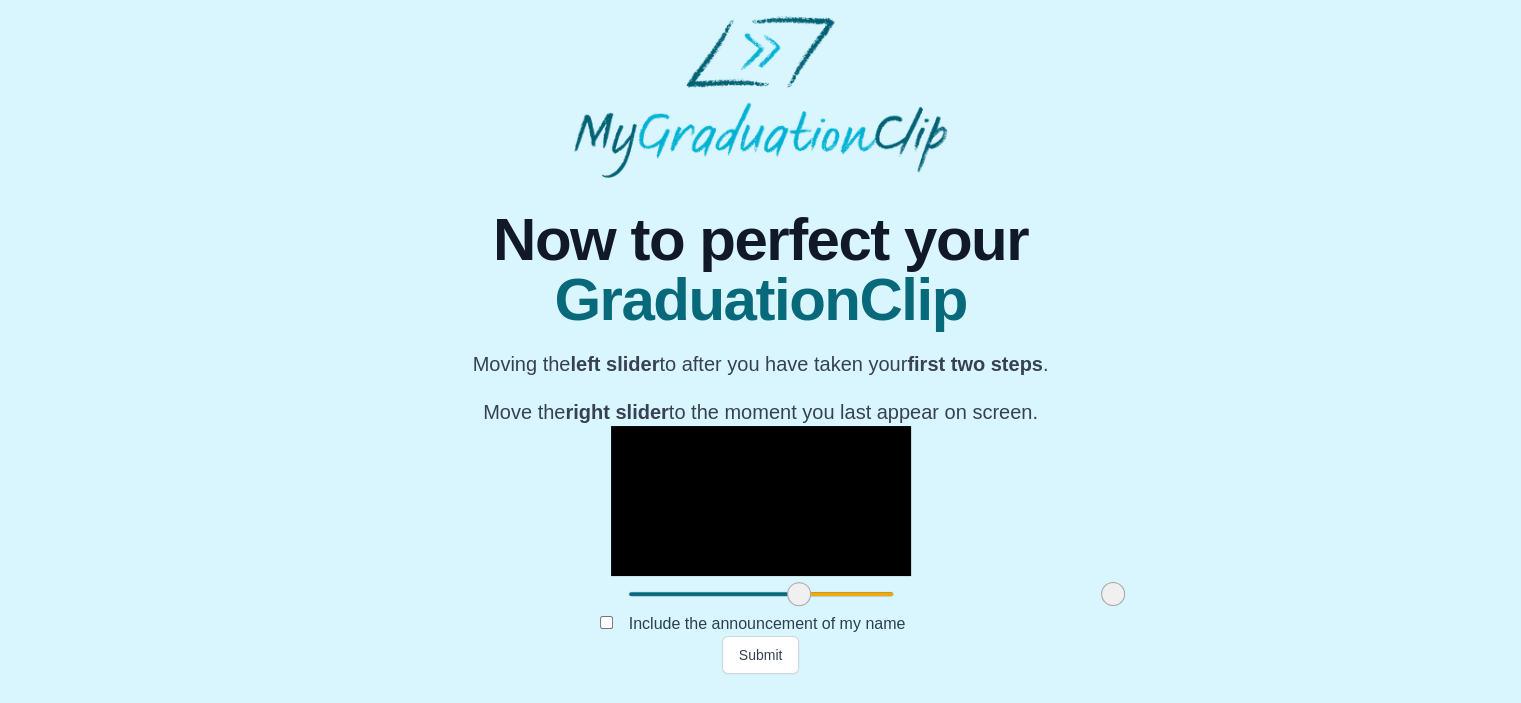 click at bounding box center [799, 594] 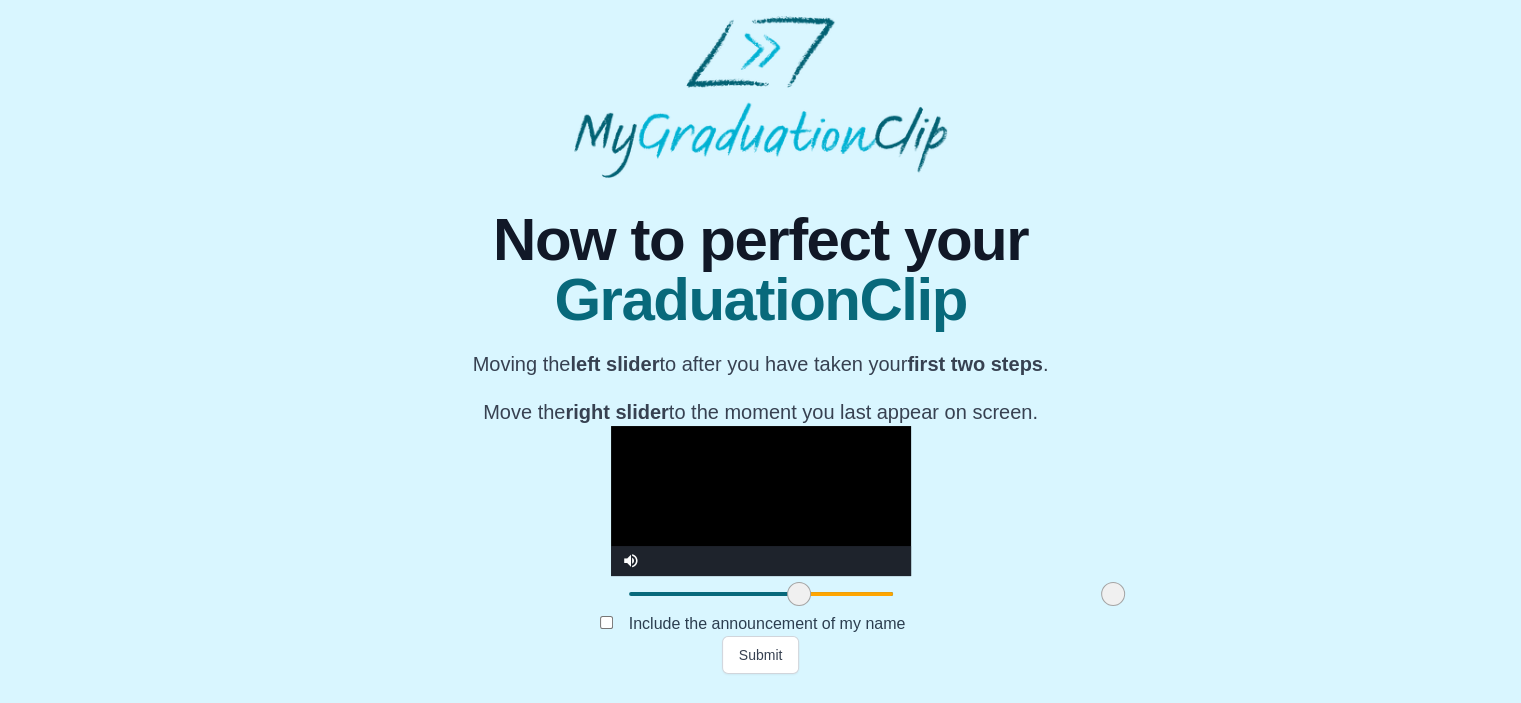 click on "**********" at bounding box center [760, 426] 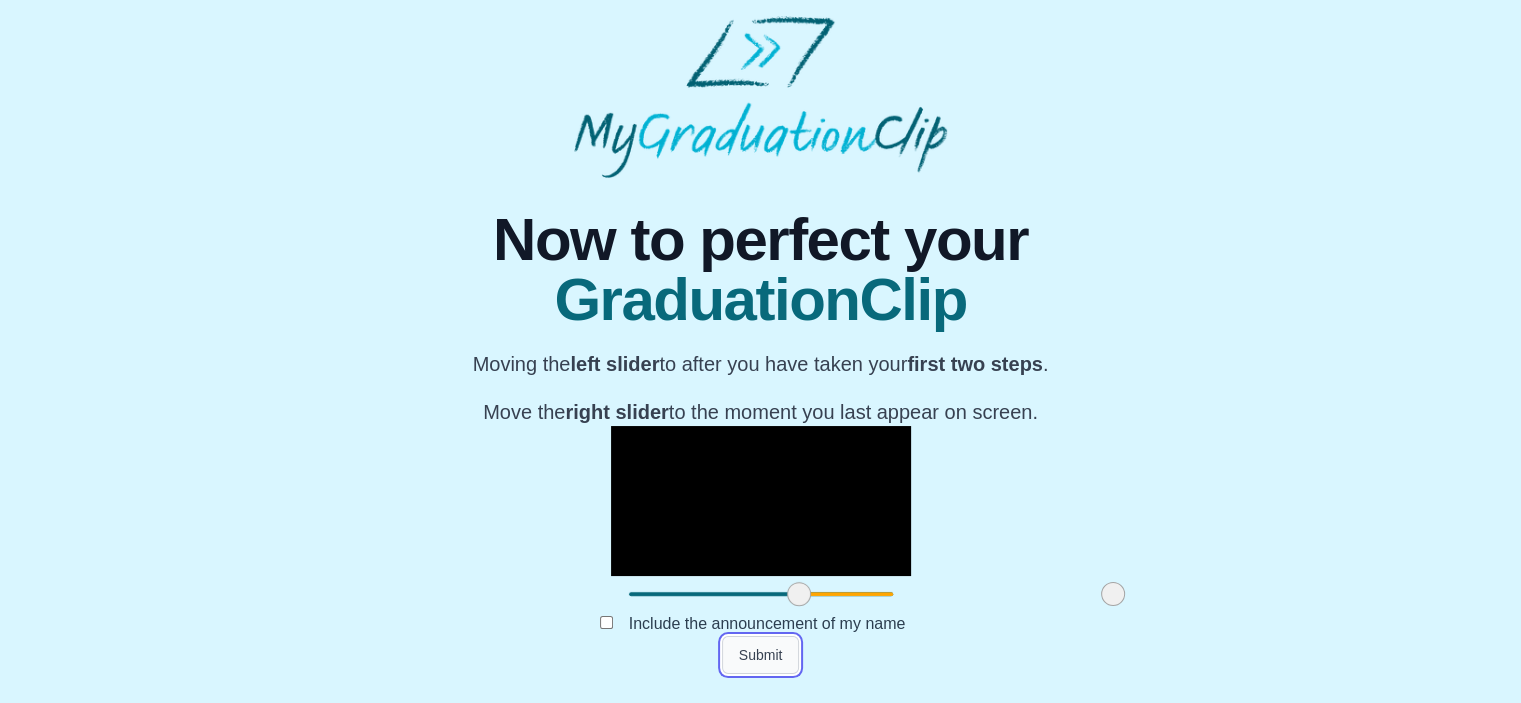 click on "Submit" at bounding box center [761, 655] 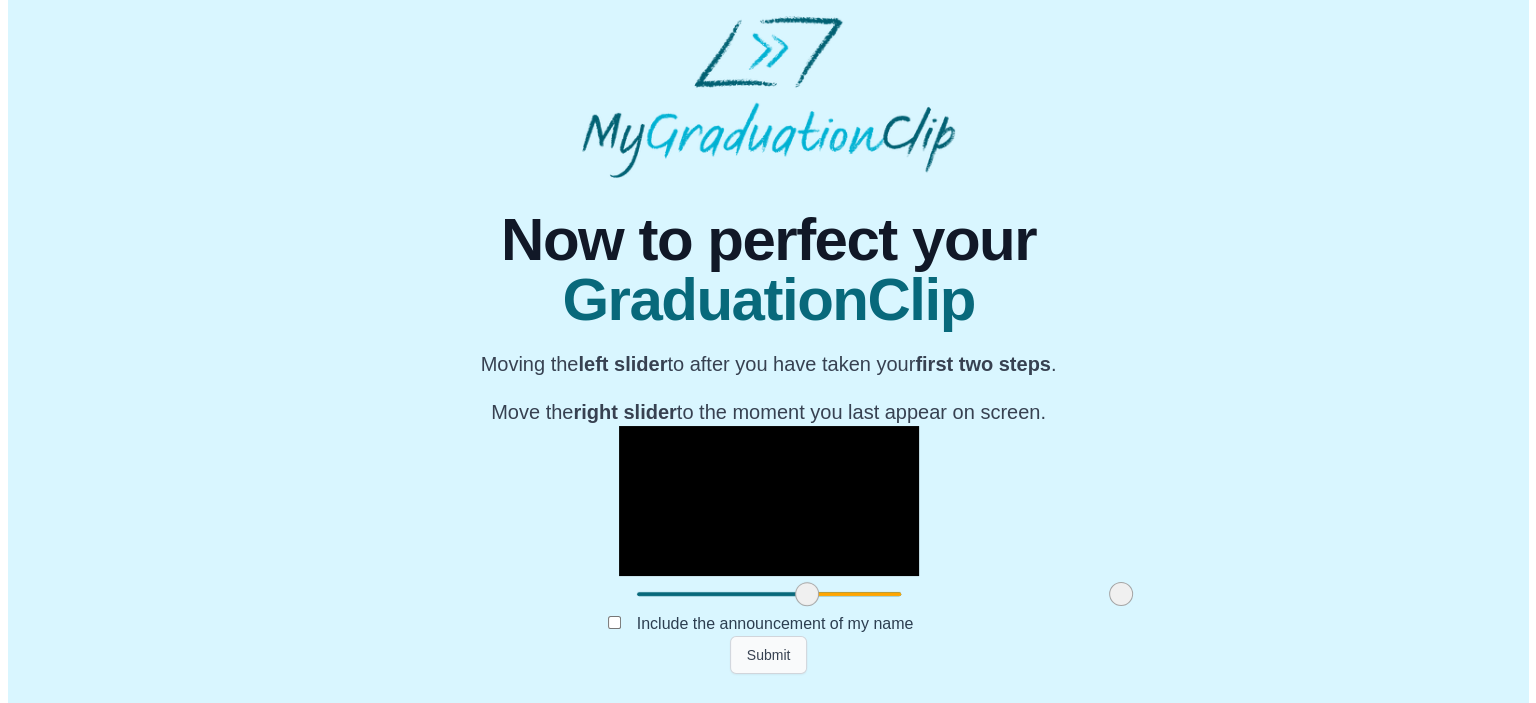 scroll, scrollTop: 0, scrollLeft: 0, axis: both 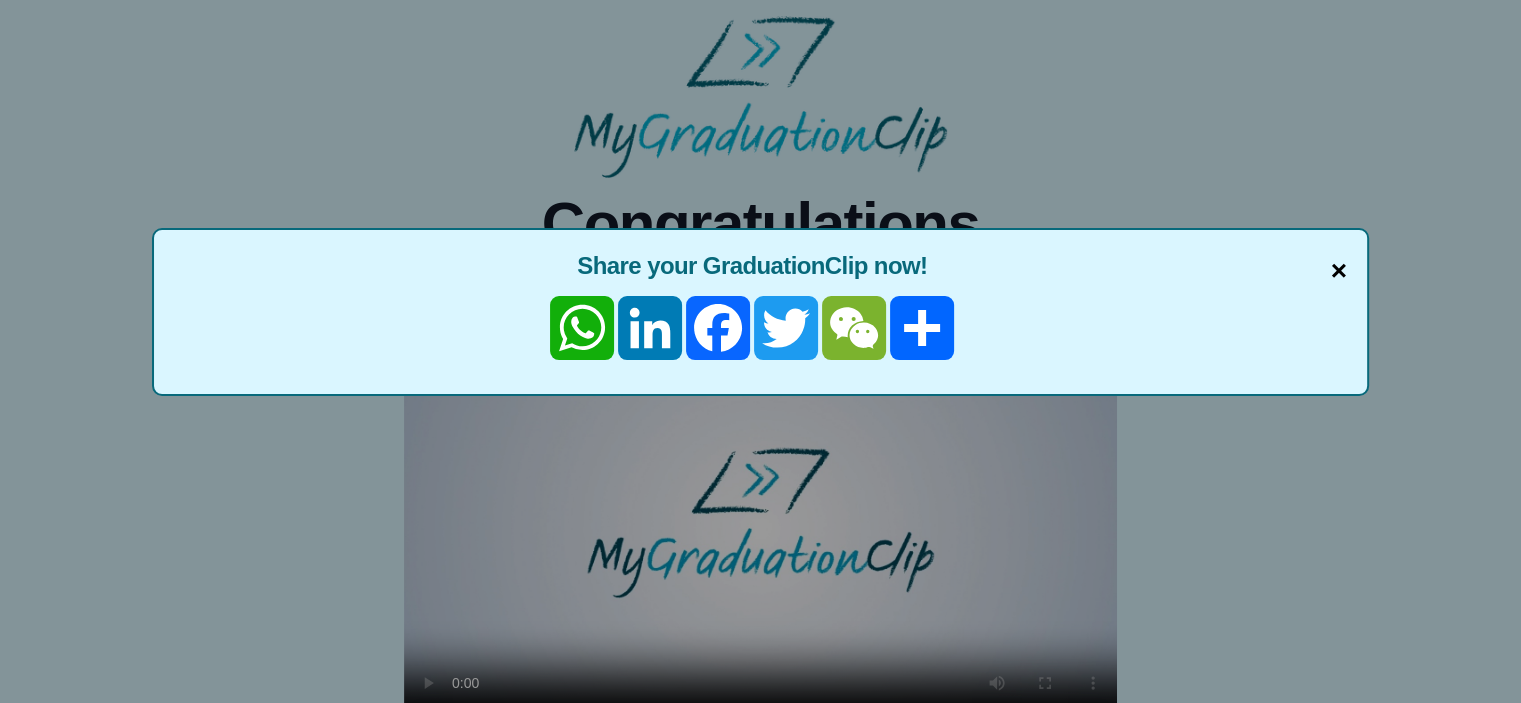 click on "×" at bounding box center (1339, 271) 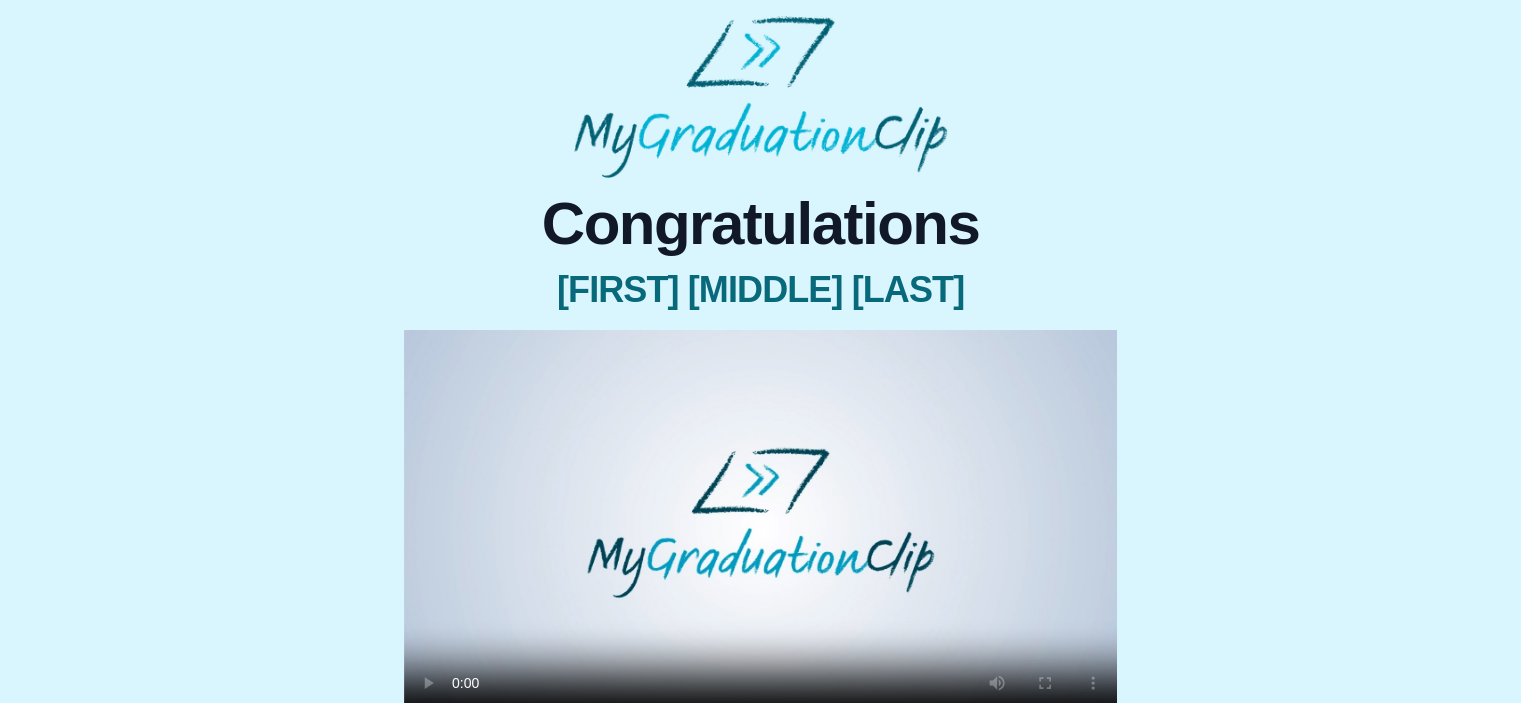 scroll, scrollTop: 248, scrollLeft: 0, axis: vertical 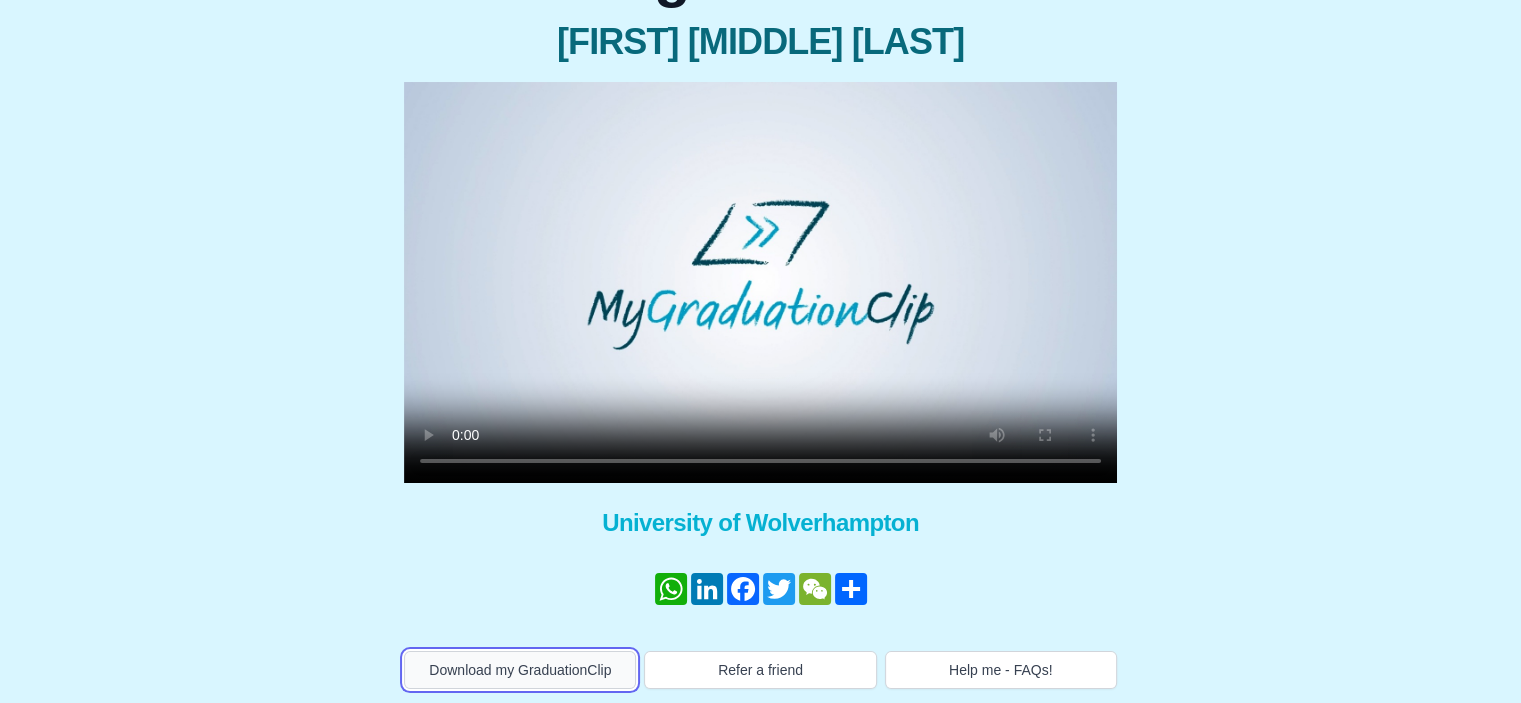 click on "Download my GraduationClip" at bounding box center [520, 670] 